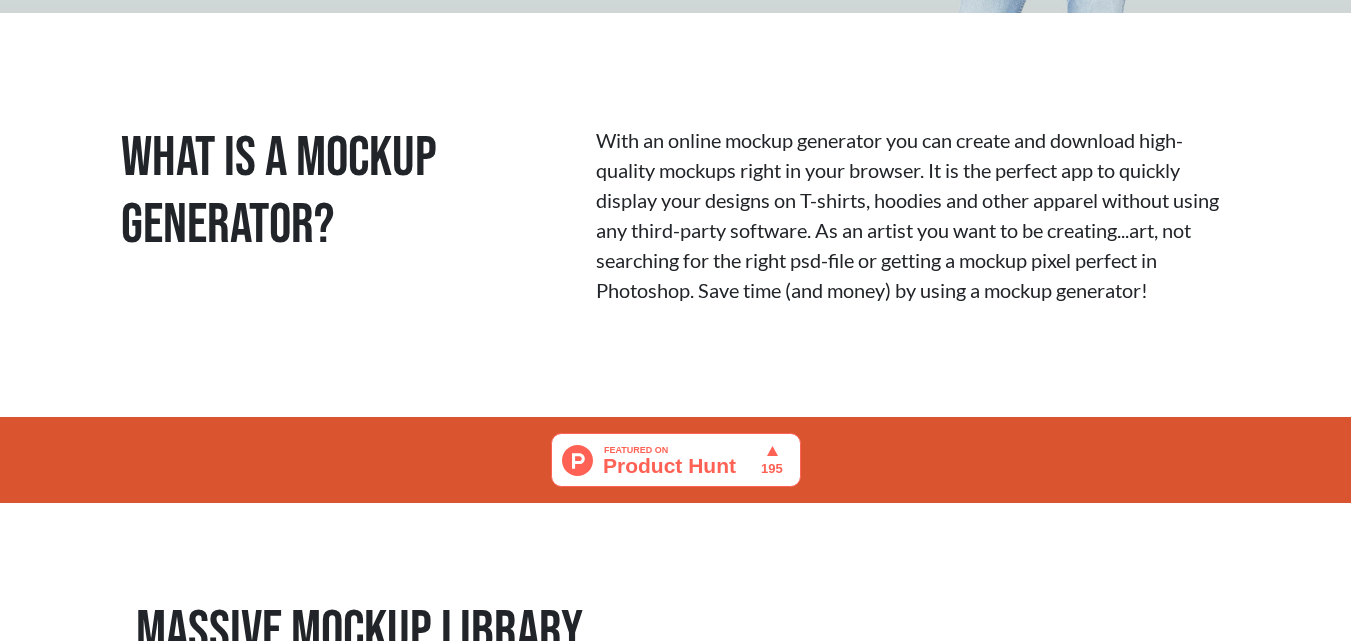 scroll, scrollTop: 0, scrollLeft: 0, axis: both 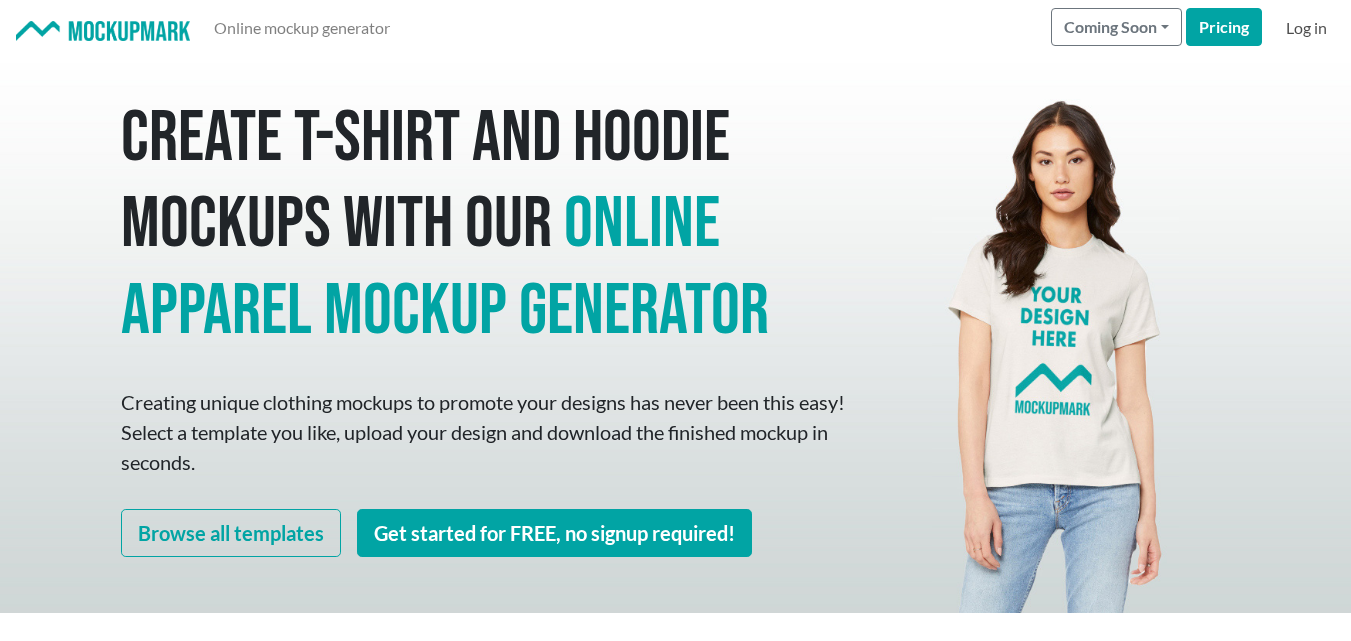 click on "Log in" at bounding box center [1306, 28] 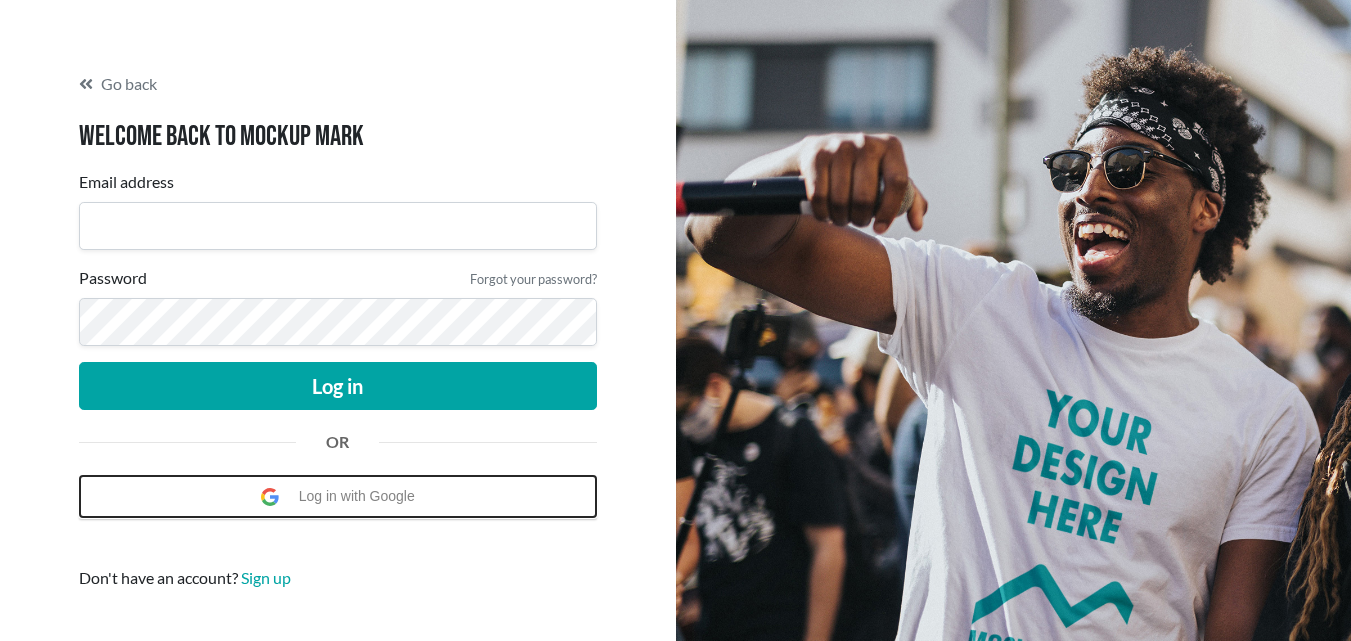 click on "Log in with Google" at bounding box center (362, 496) 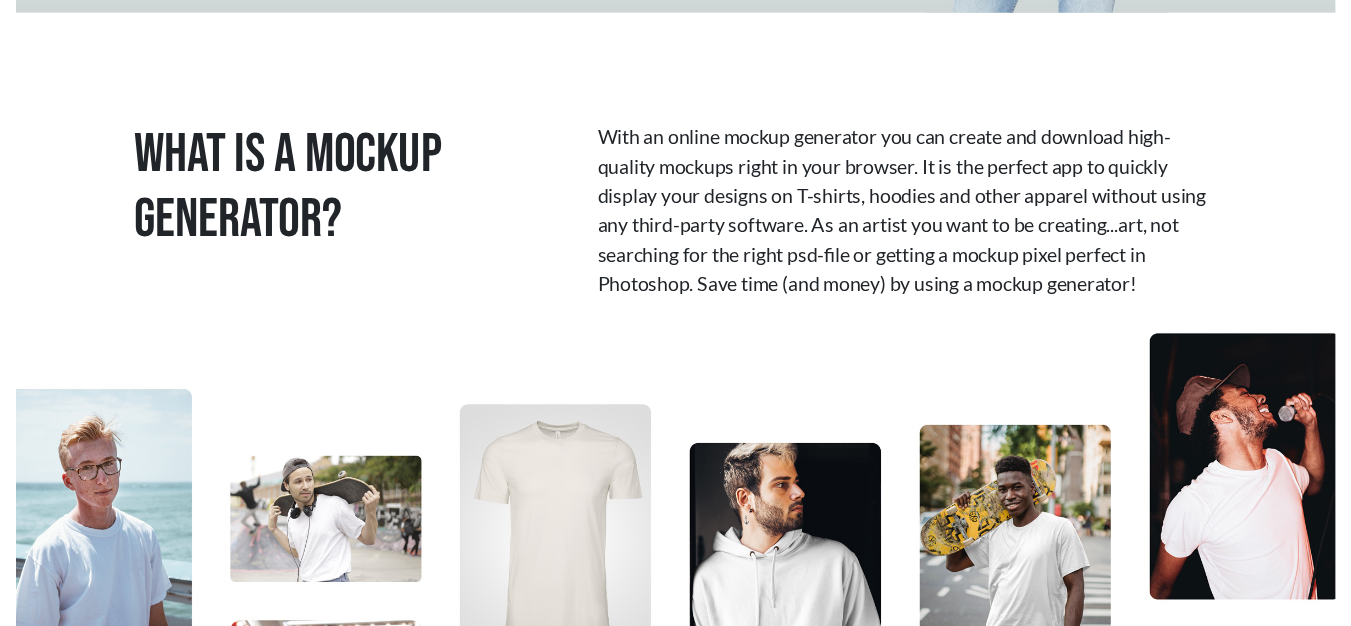 scroll, scrollTop: 0, scrollLeft: 0, axis: both 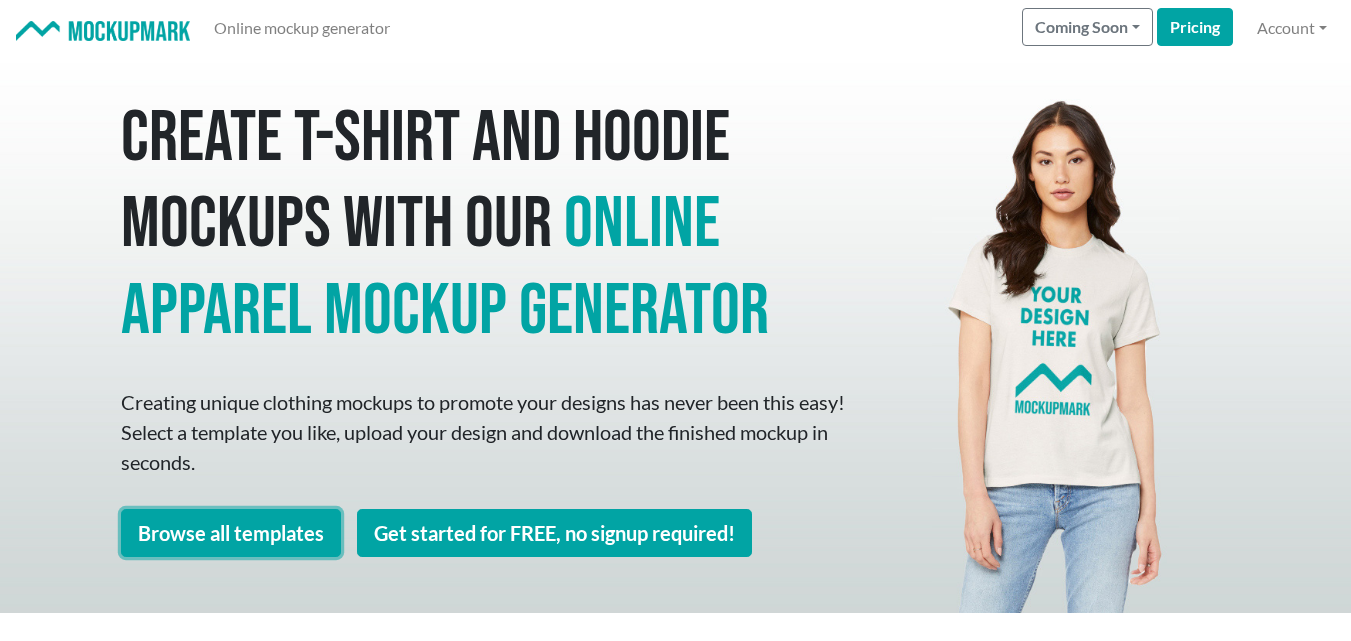click on "Browse all templates" at bounding box center [231, 533] 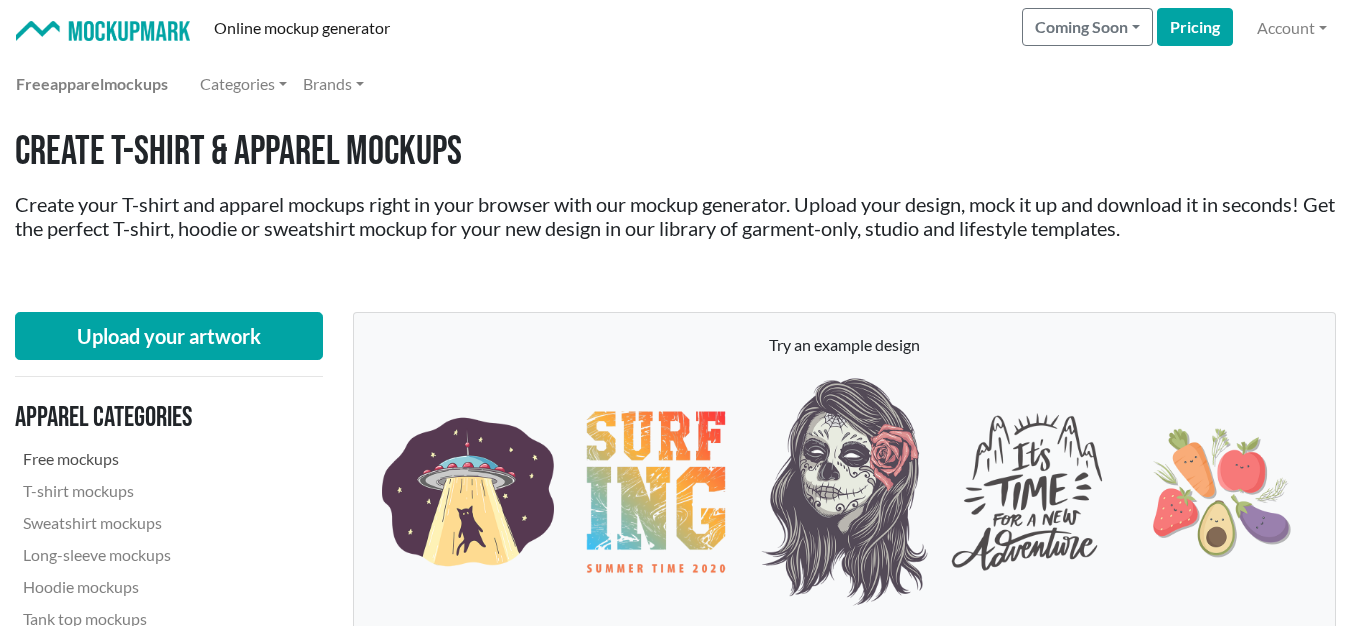 click on "Free mockups" at bounding box center [151, 459] 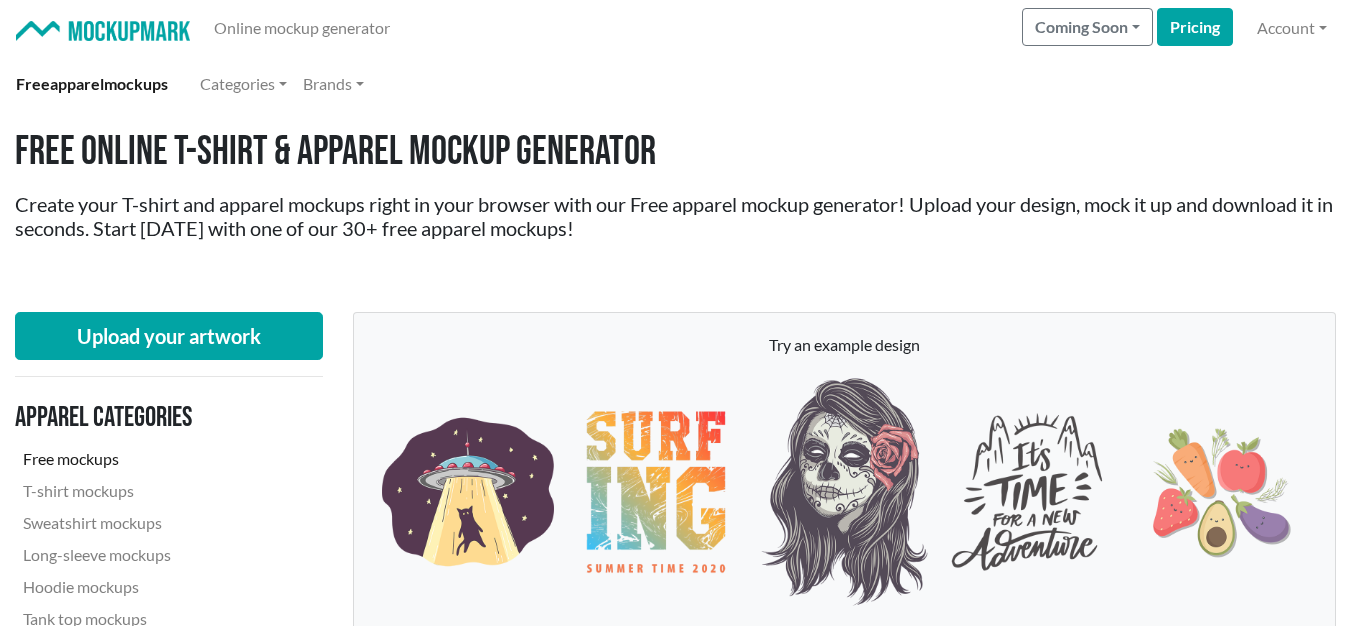 scroll, scrollTop: 600, scrollLeft: 0, axis: vertical 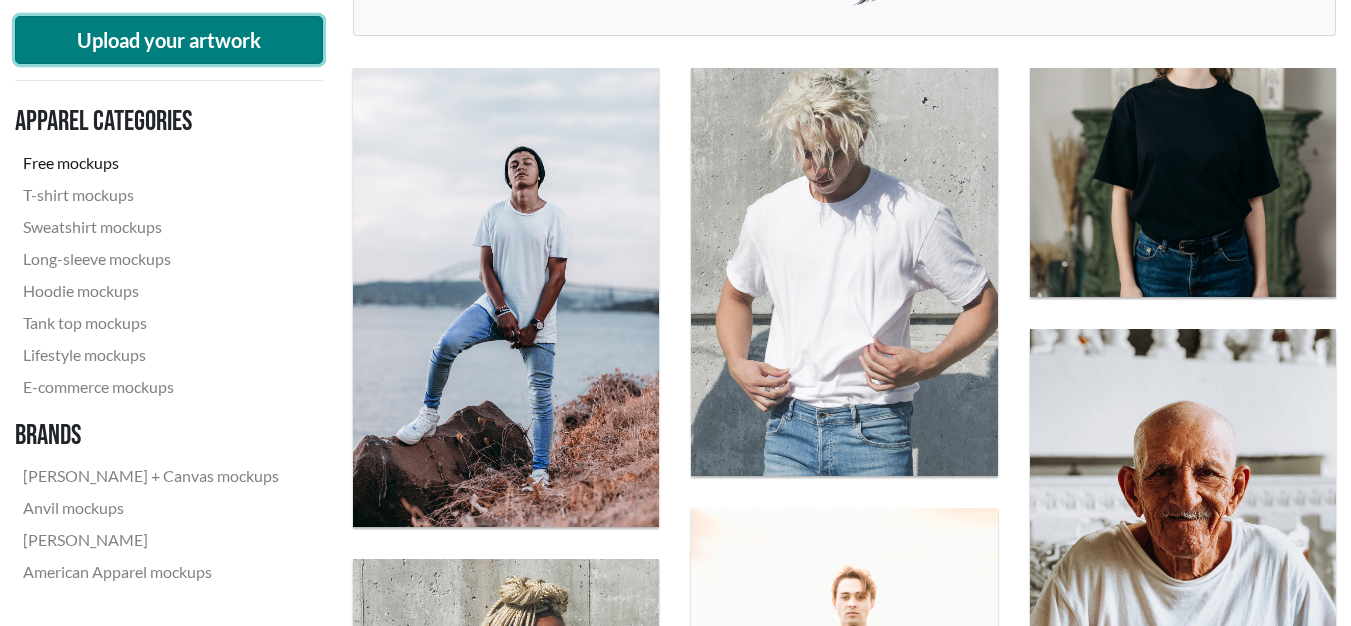 click on "Upload your artwork" at bounding box center [169, 40] 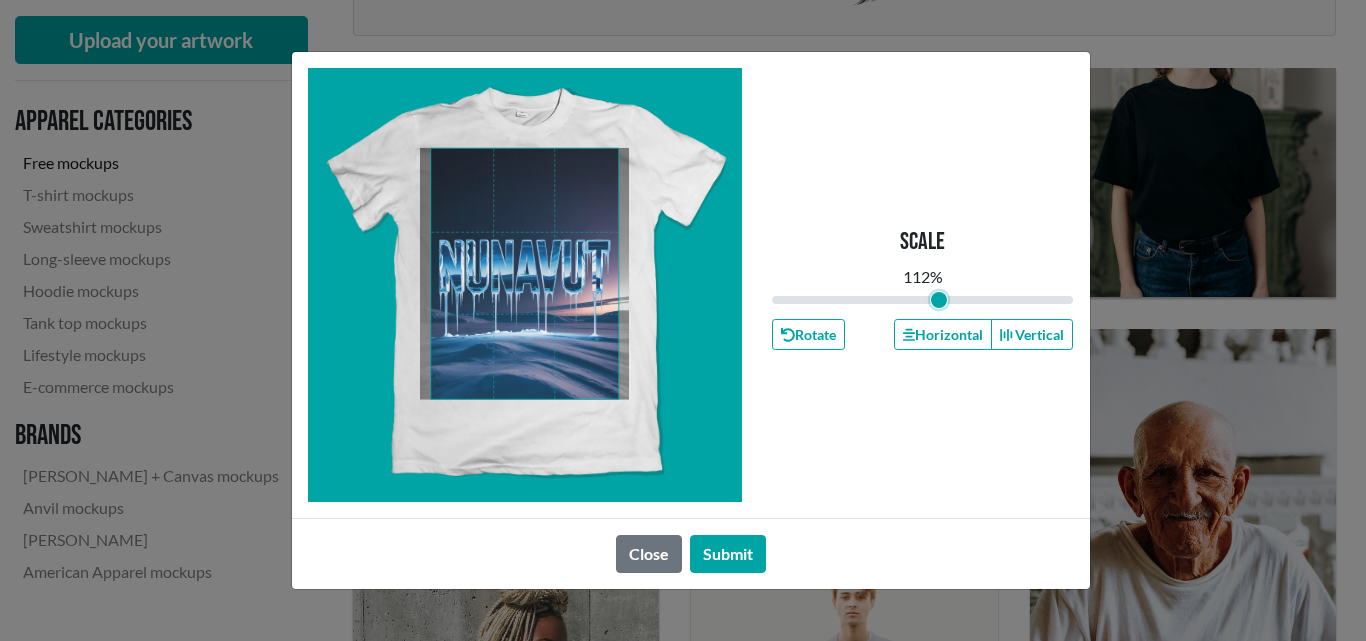 drag, startPoint x: 923, startPoint y: 304, endPoint x: 939, endPoint y: 301, distance: 16.27882 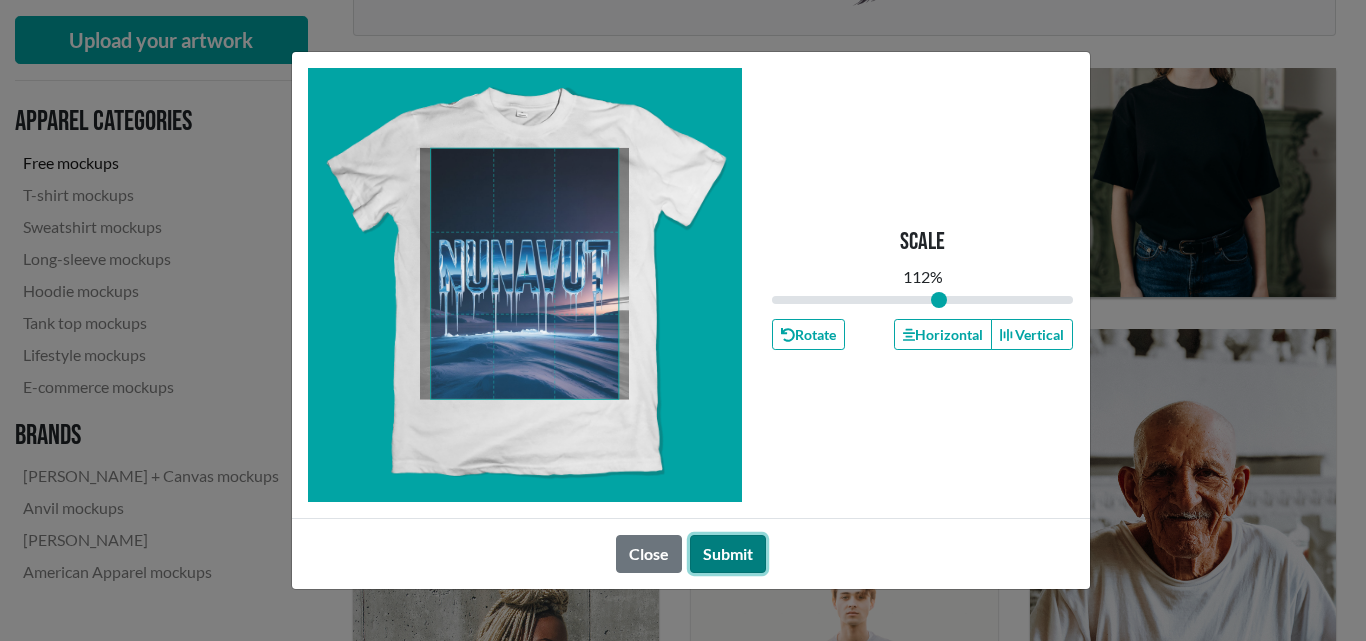 click on "Submit" at bounding box center (728, 554) 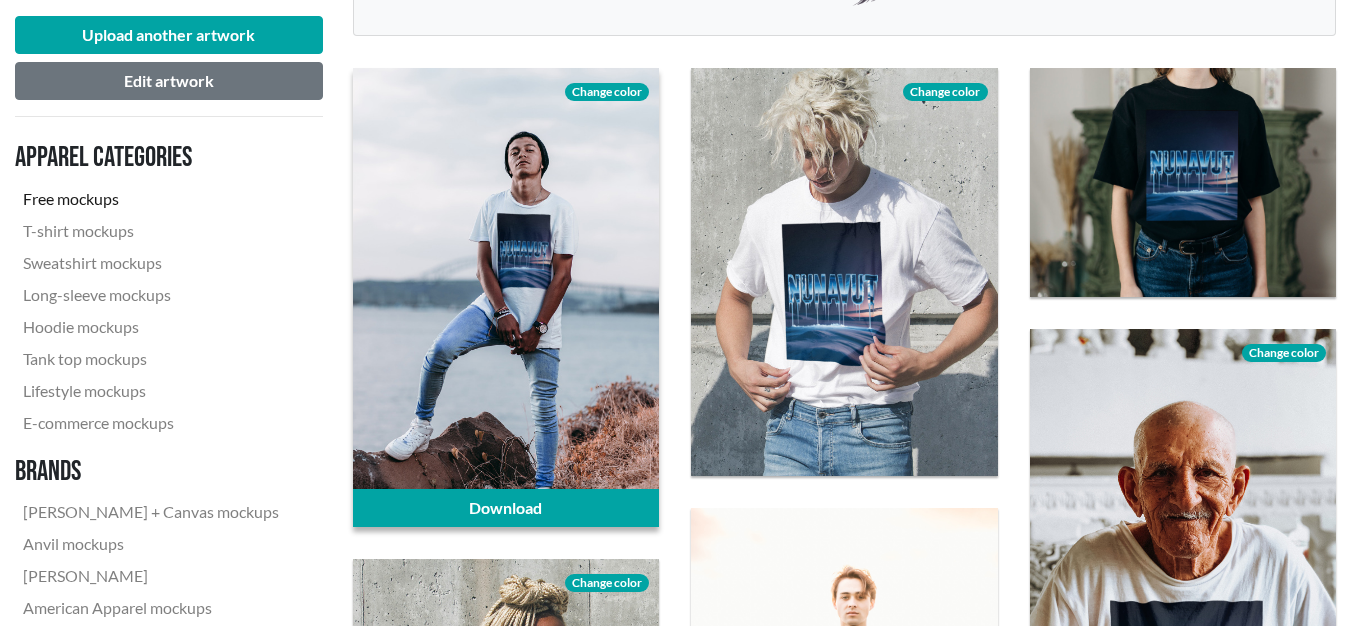 click on "Change color" at bounding box center (607, 92) 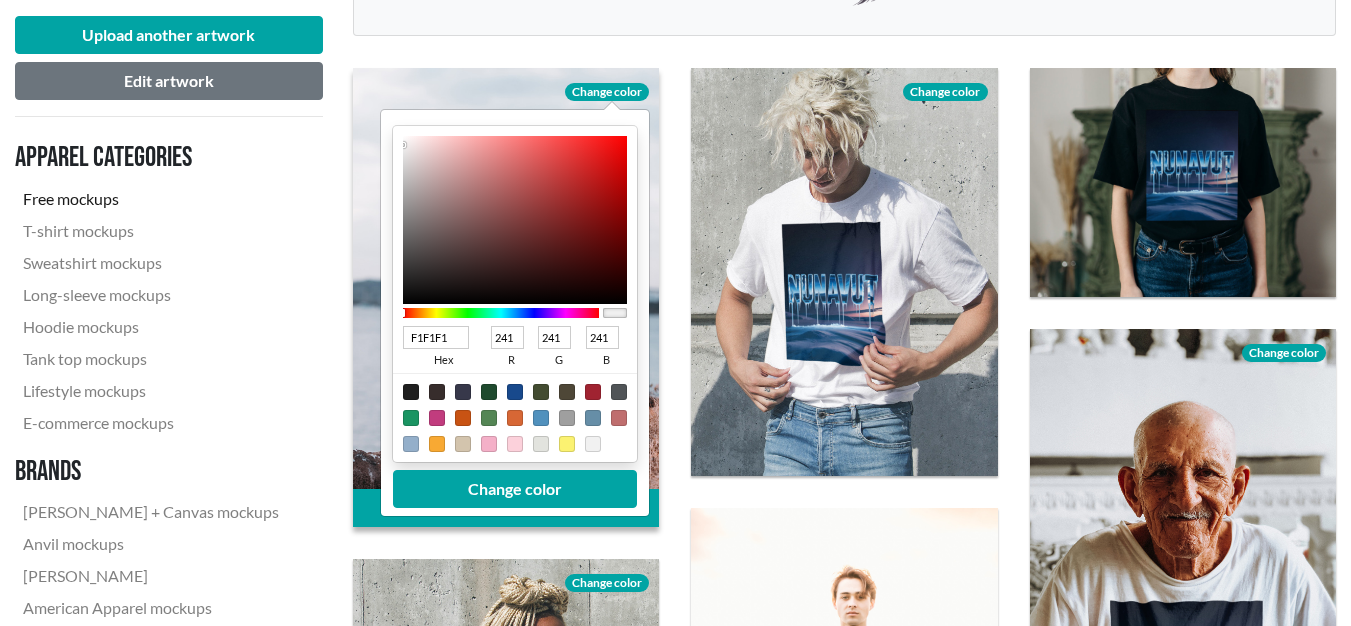 click at bounding box center [411, 392] 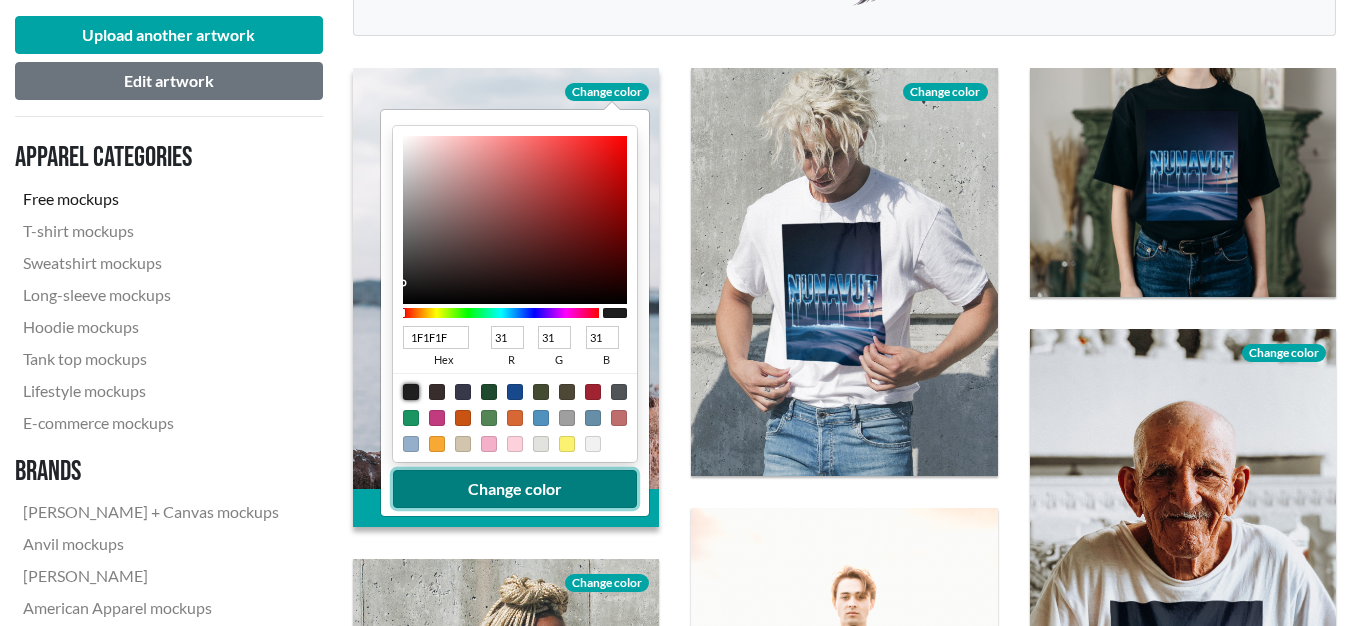 click on "Change color" at bounding box center [515, 489] 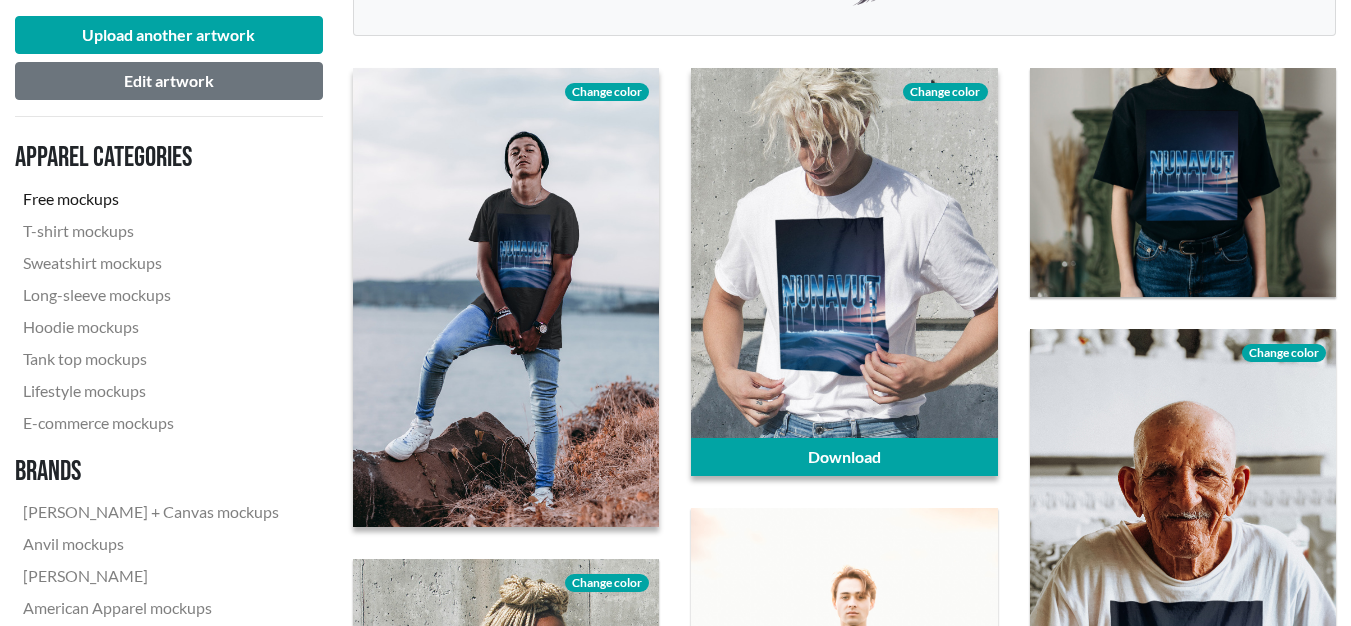 click on "Change color" at bounding box center (945, 92) 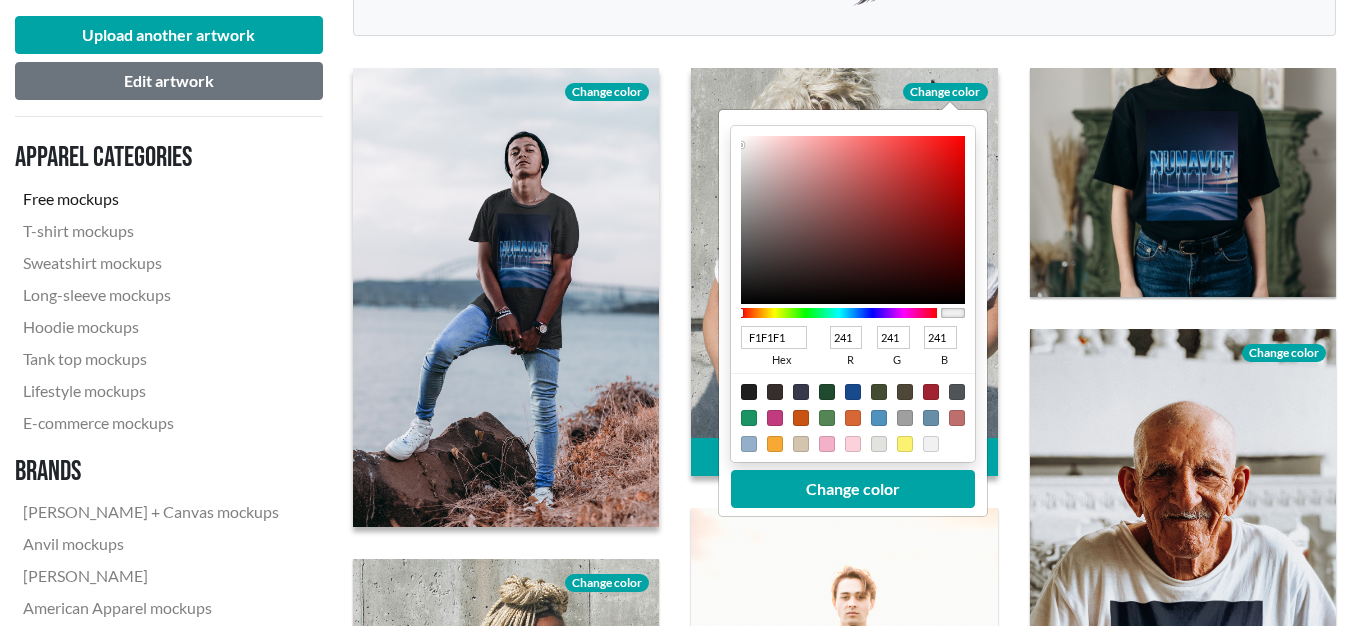 click at bounding box center (853, 417) 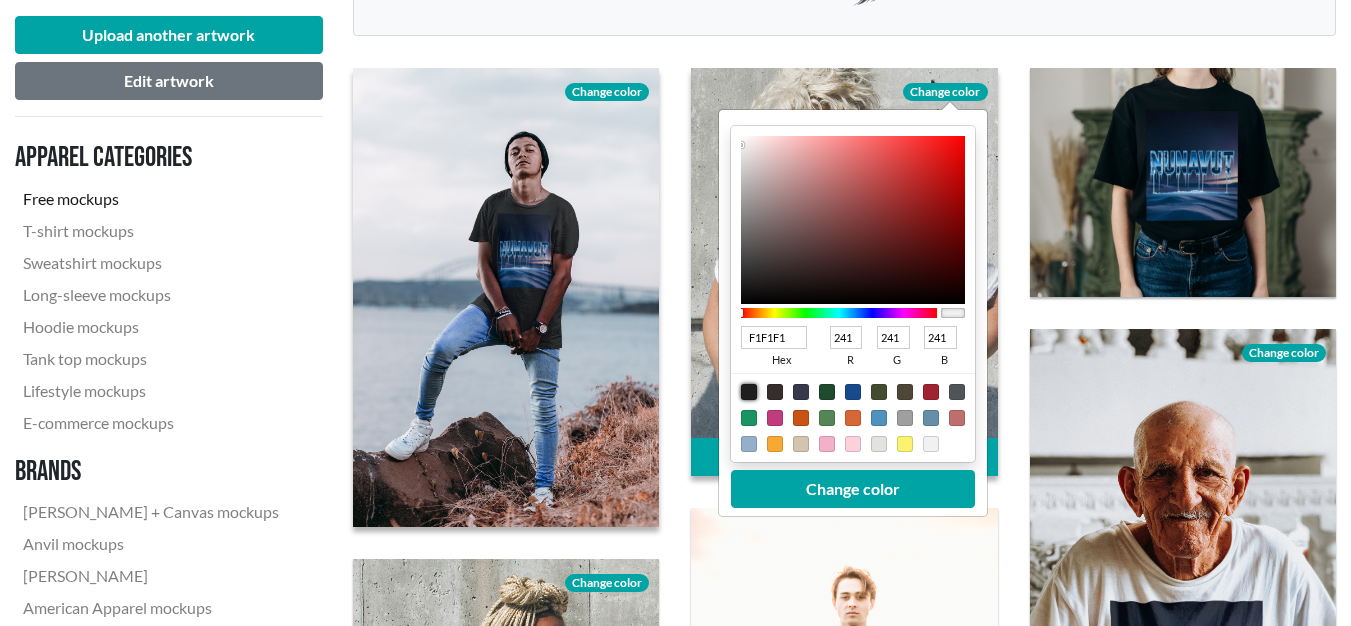 click at bounding box center [749, 392] 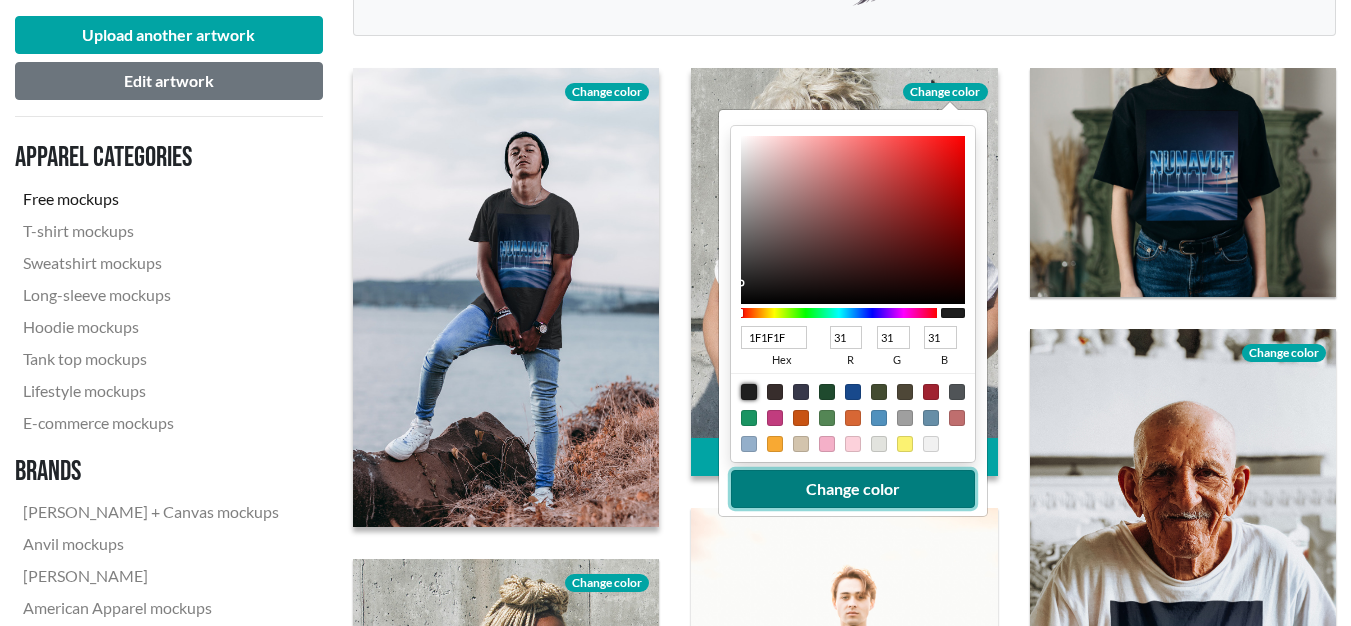 click on "Change color" at bounding box center (853, 489) 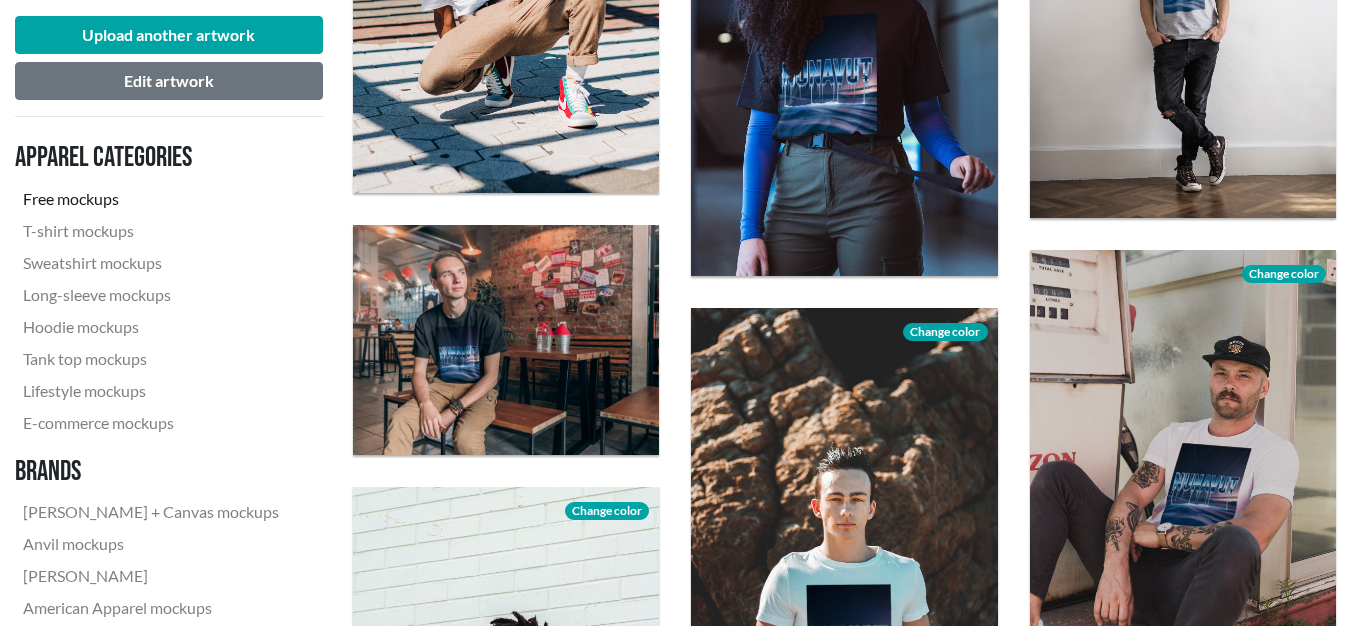 scroll, scrollTop: 2517, scrollLeft: 0, axis: vertical 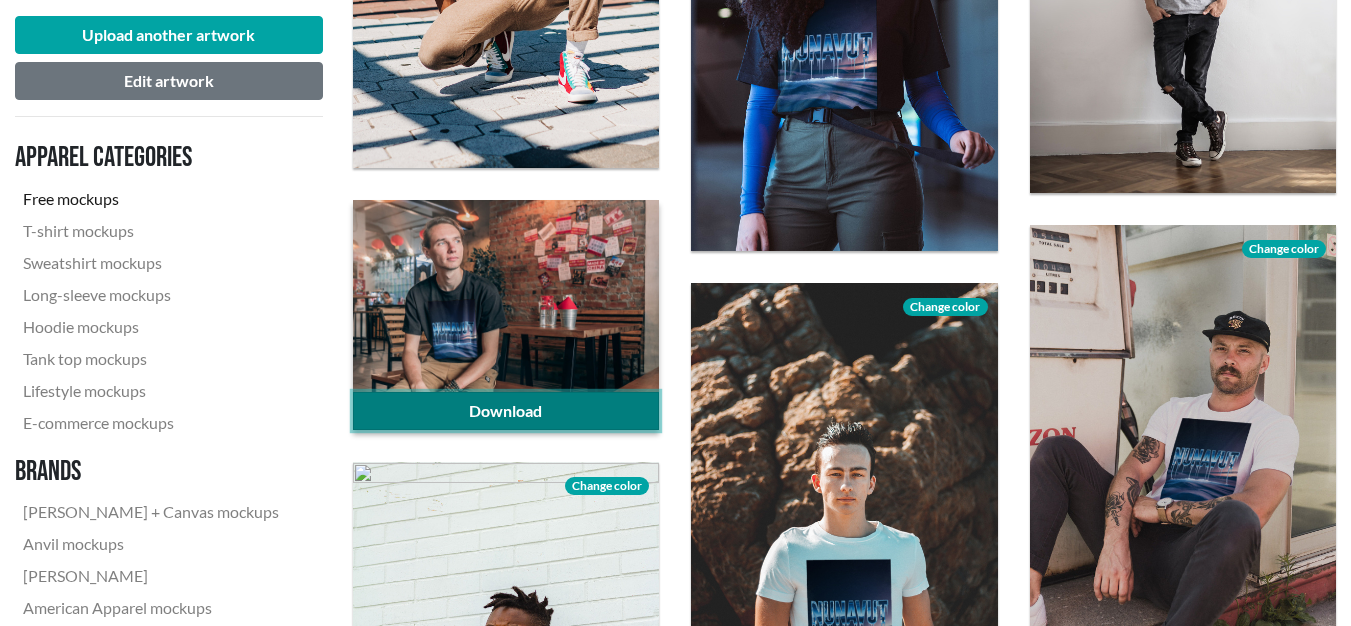 click on "Download" 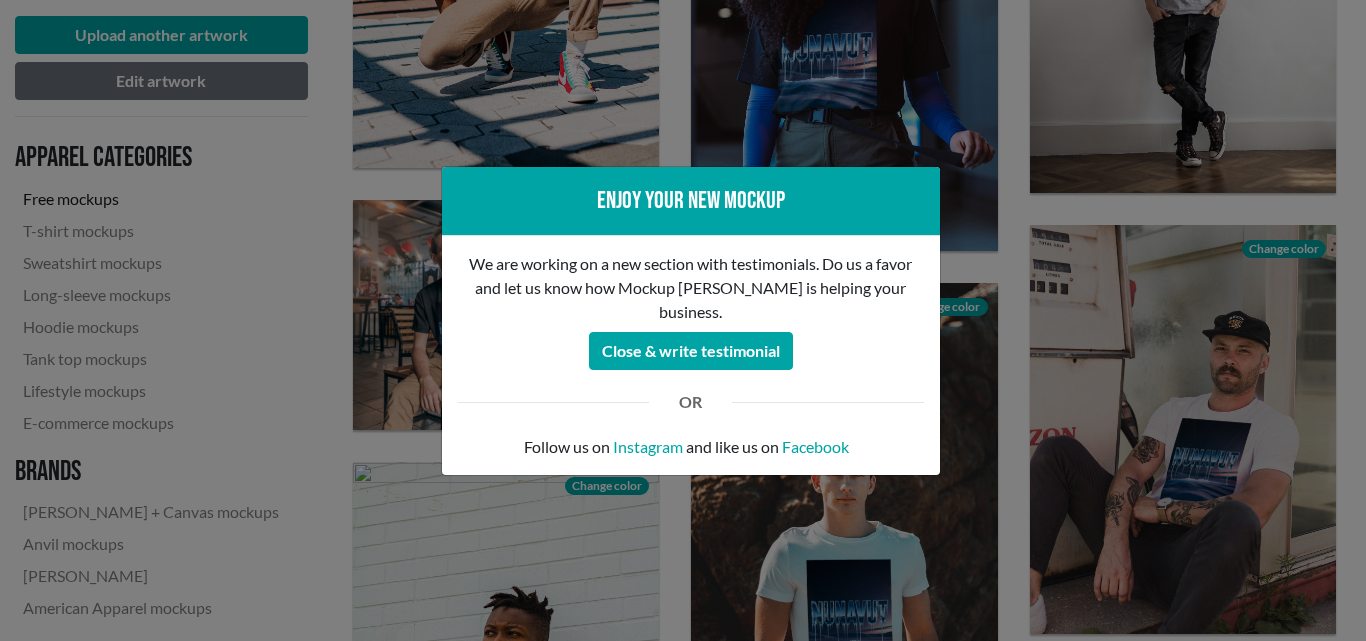 click on "Enjoy your new mockup We are working on a new section with testimonials. Do us a favor and let us know how Mockup [PERSON_NAME] is helping your business. Close & write testimonial OR Follow us on   Instagram   and like us on   Facebook" at bounding box center (683, 320) 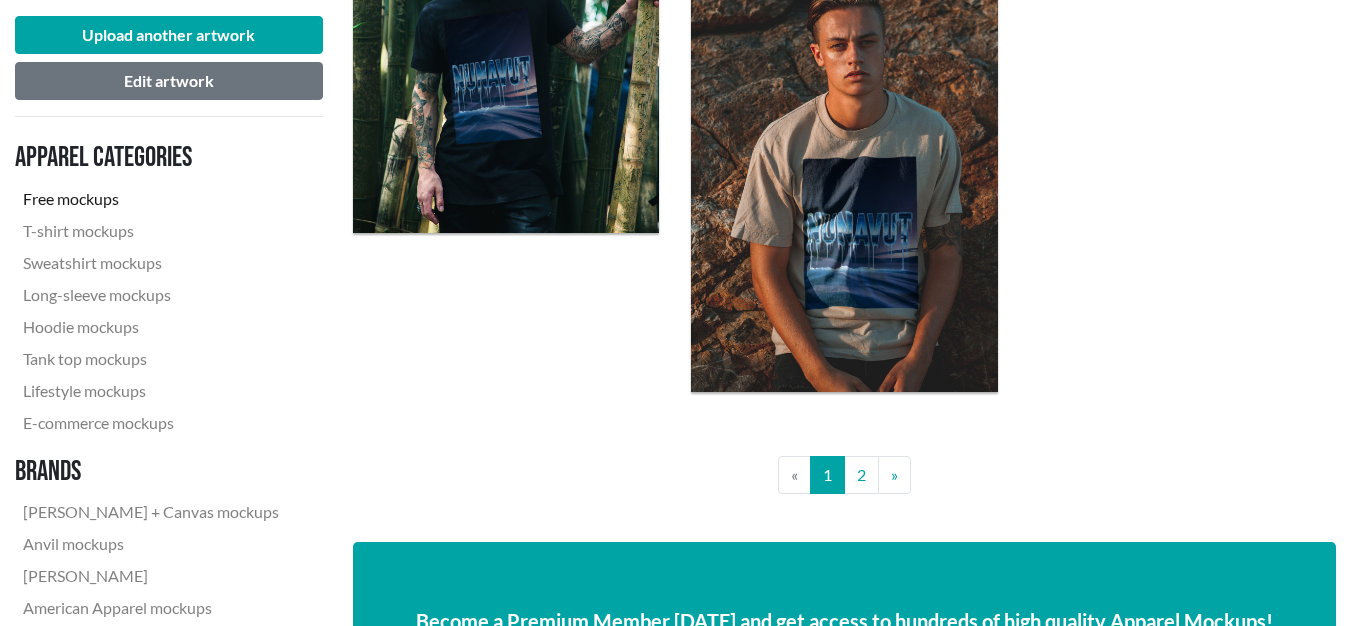 scroll, scrollTop: 3688, scrollLeft: 0, axis: vertical 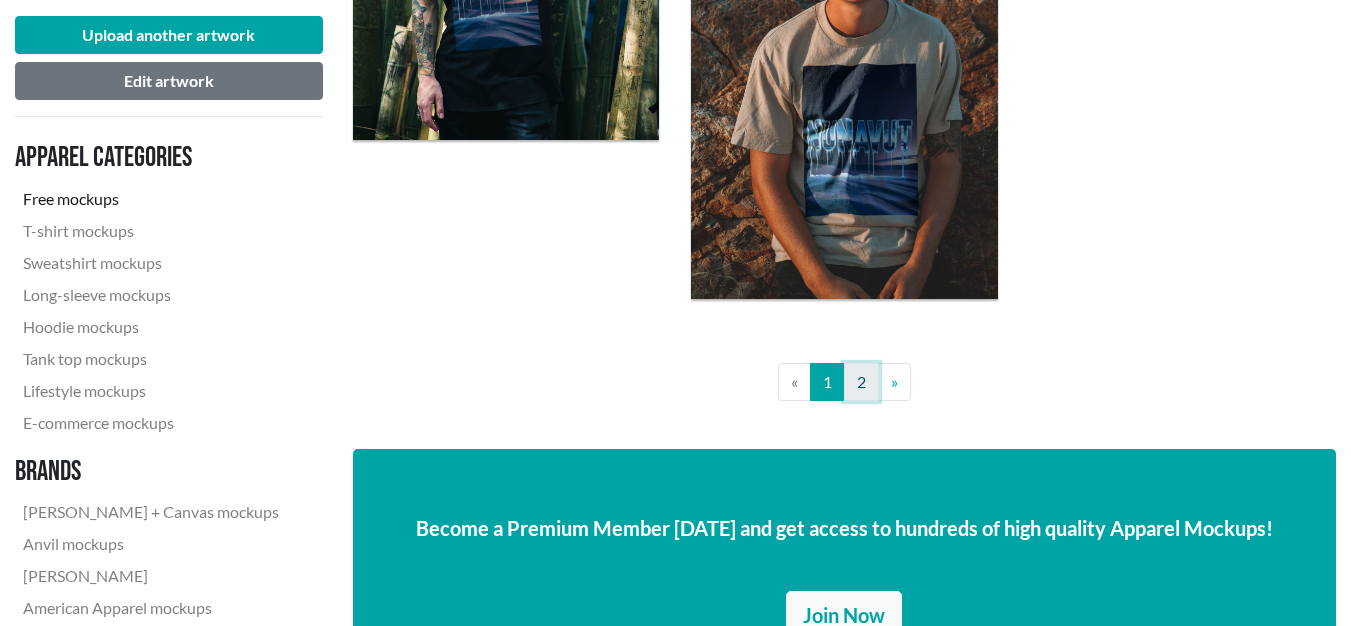 click on "2" at bounding box center [861, 382] 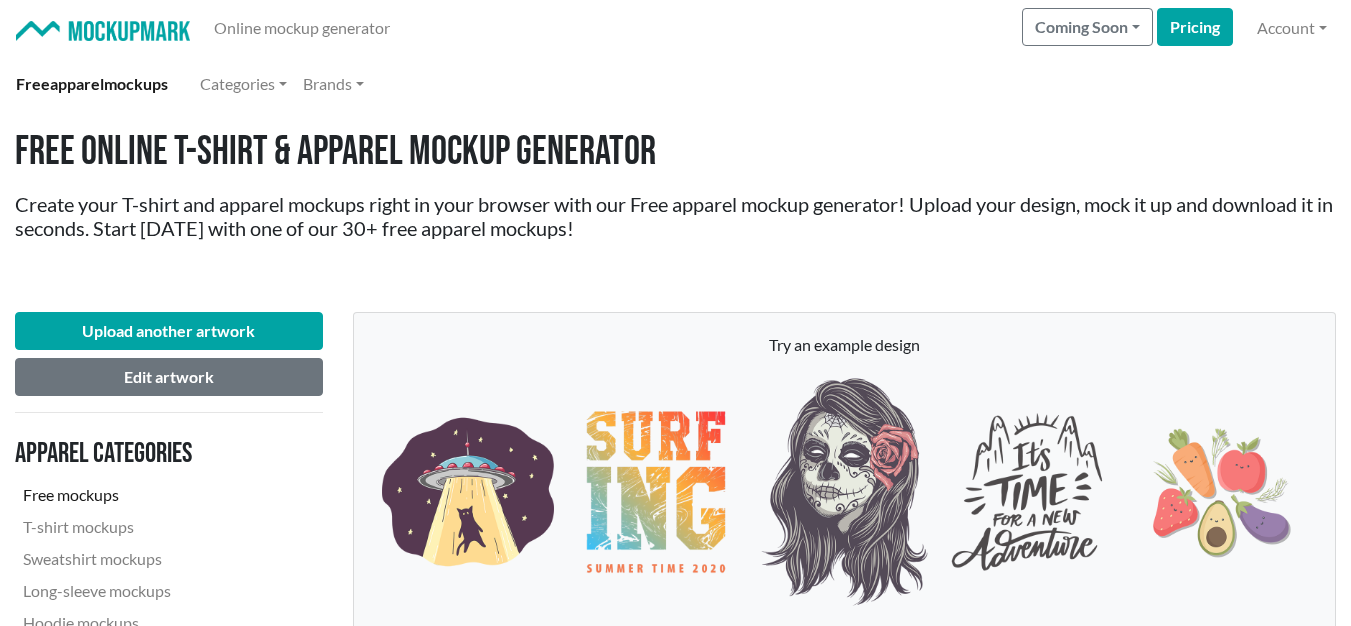 scroll, scrollTop: 600, scrollLeft: 0, axis: vertical 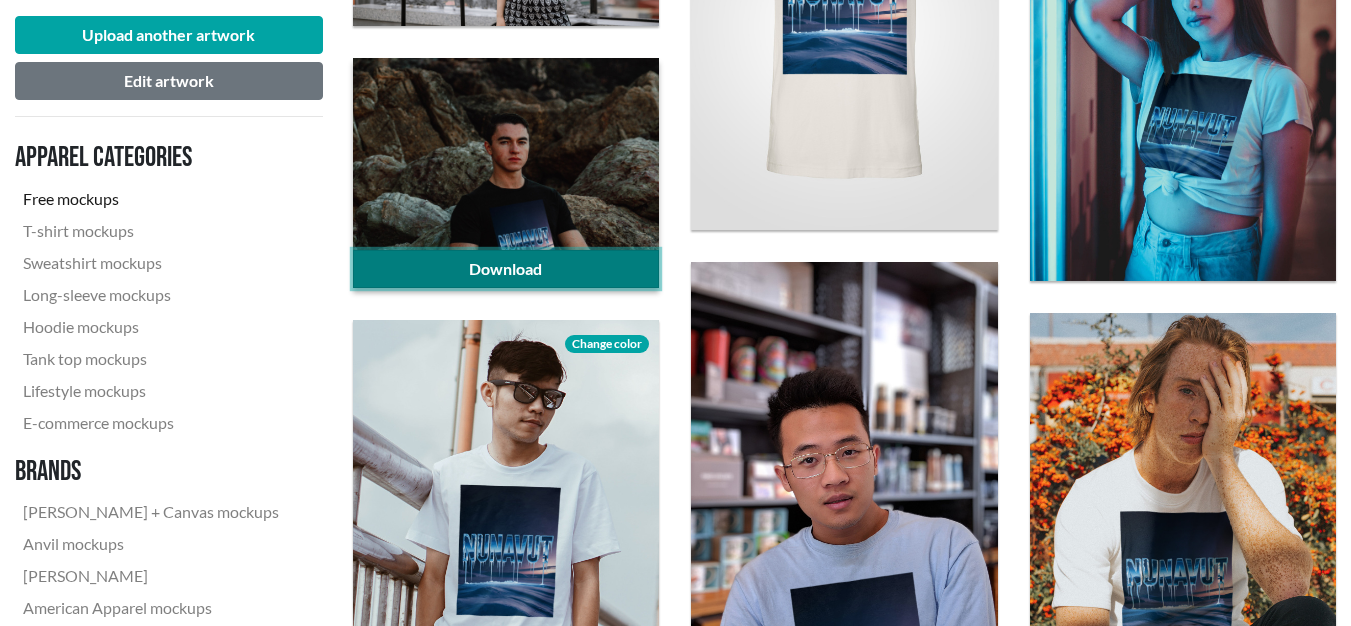 click on "Download" 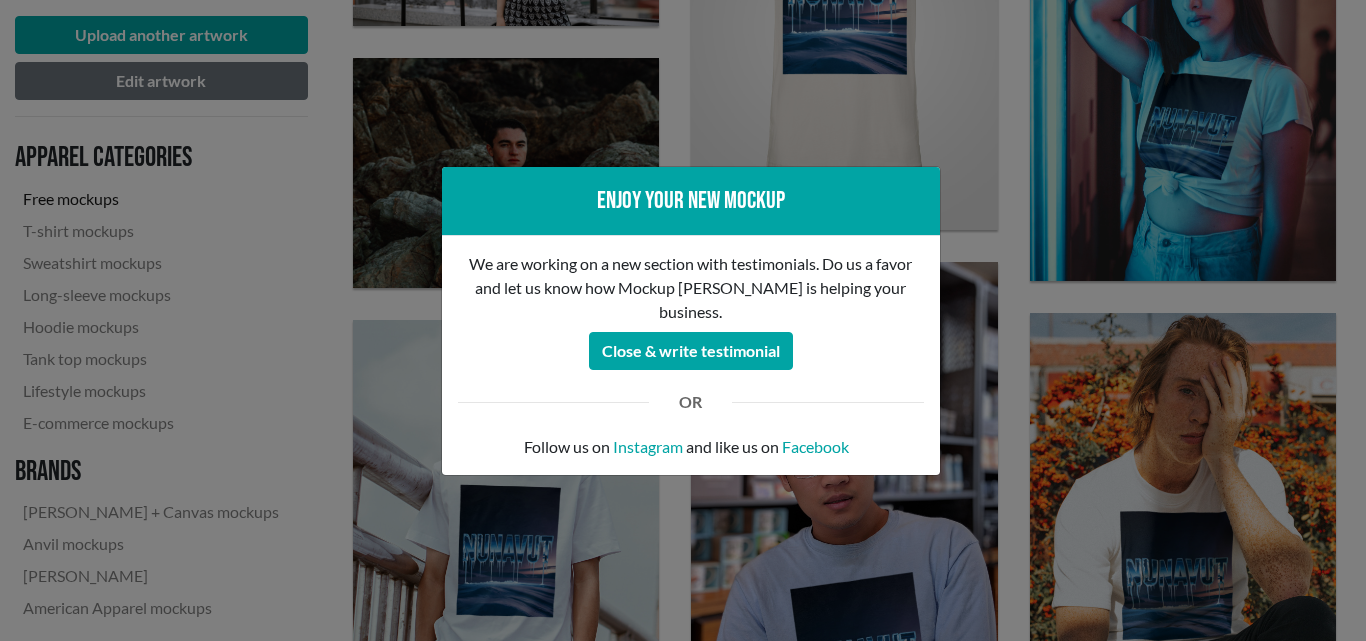 click on "Enjoy your new mockup We are working on a new section with testimonials. Do us a favor and let us know how Mockup [PERSON_NAME] is helping your business. Close & write testimonial OR Follow us on   Instagram   and like us on   Facebook" at bounding box center (683, 320) 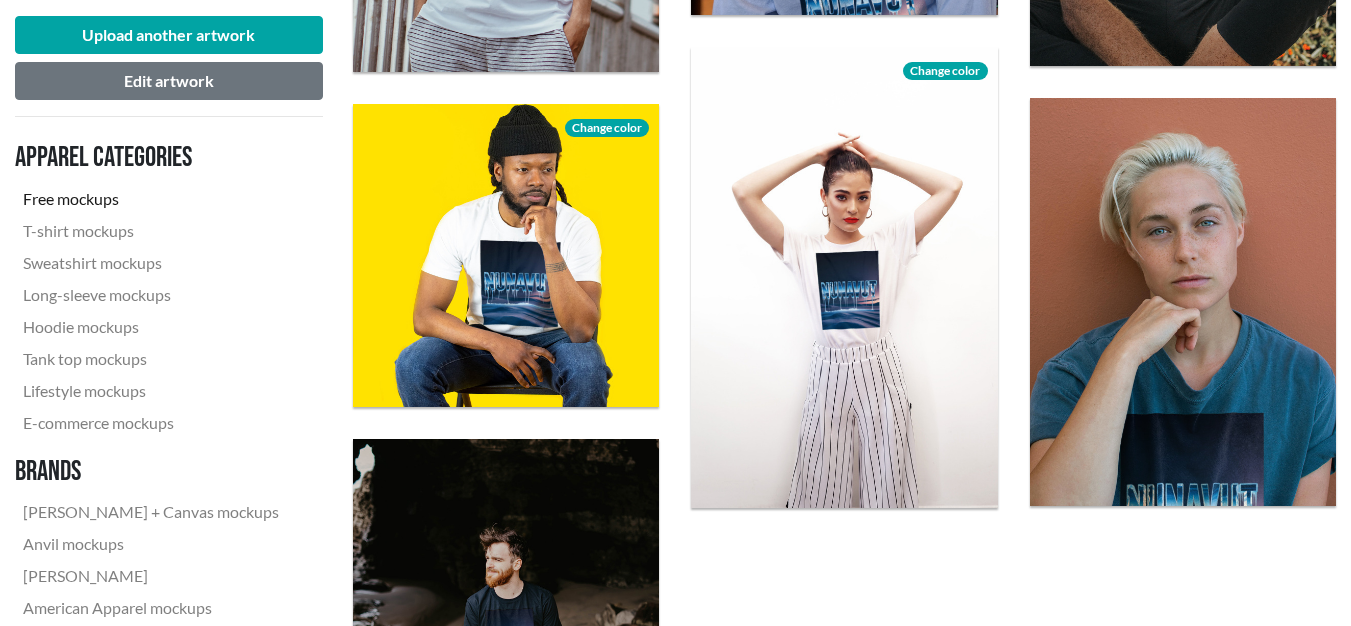 scroll, scrollTop: 1457, scrollLeft: 0, axis: vertical 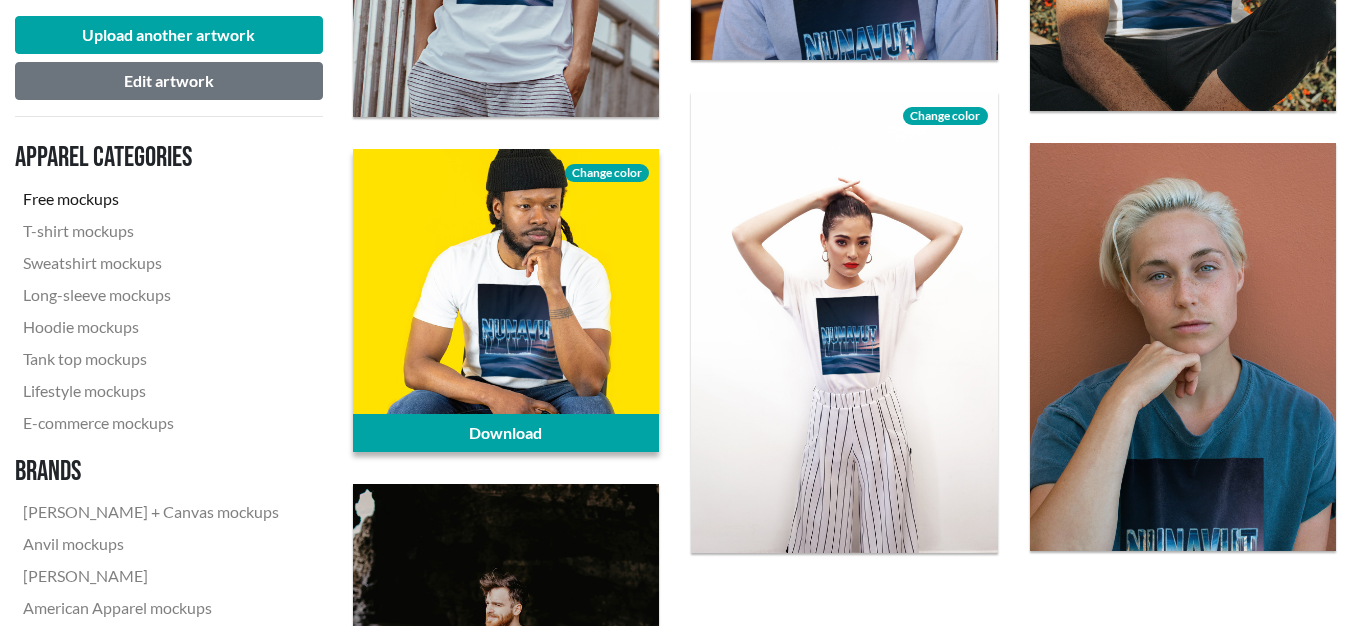 click on "Change color" at bounding box center [607, 173] 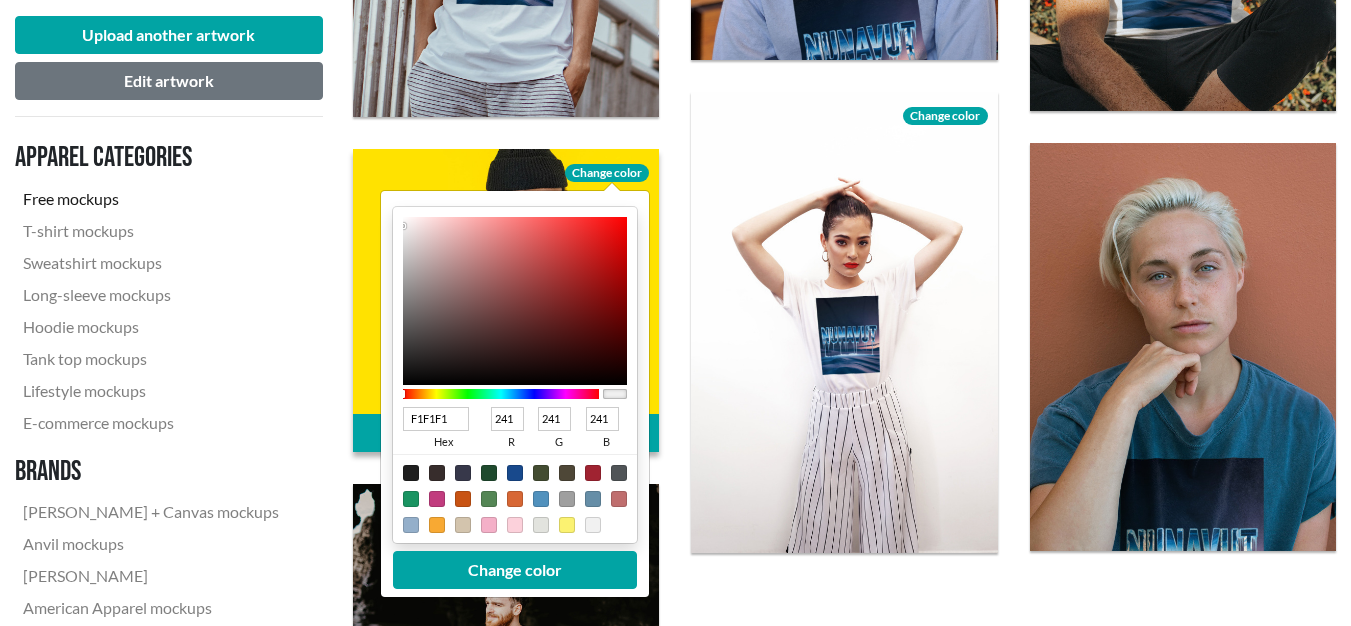 click at bounding box center (411, 473) 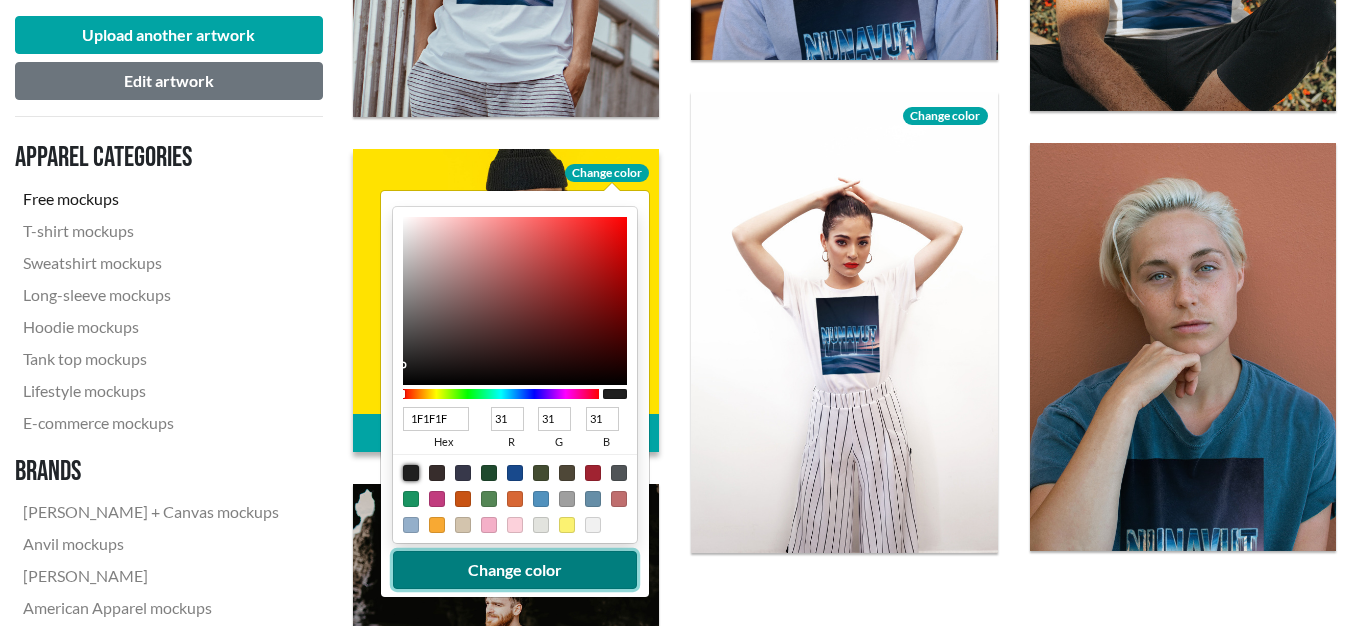 click on "Change color" at bounding box center (515, 570) 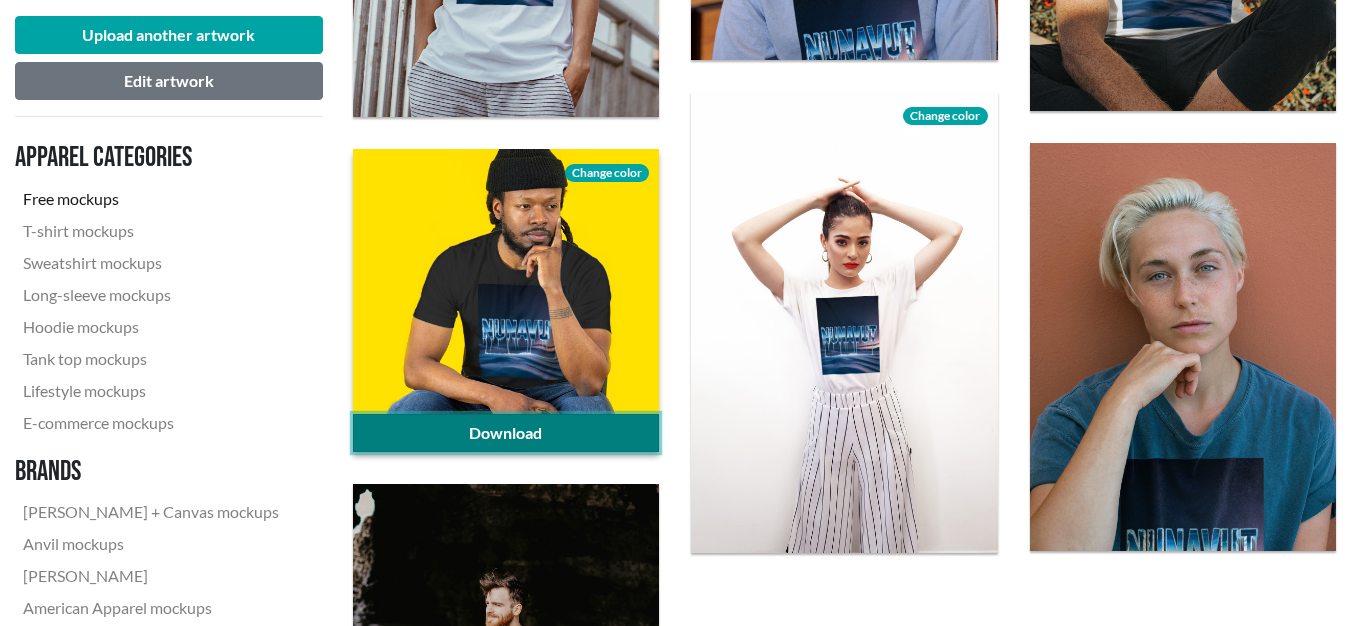 click on "Download" 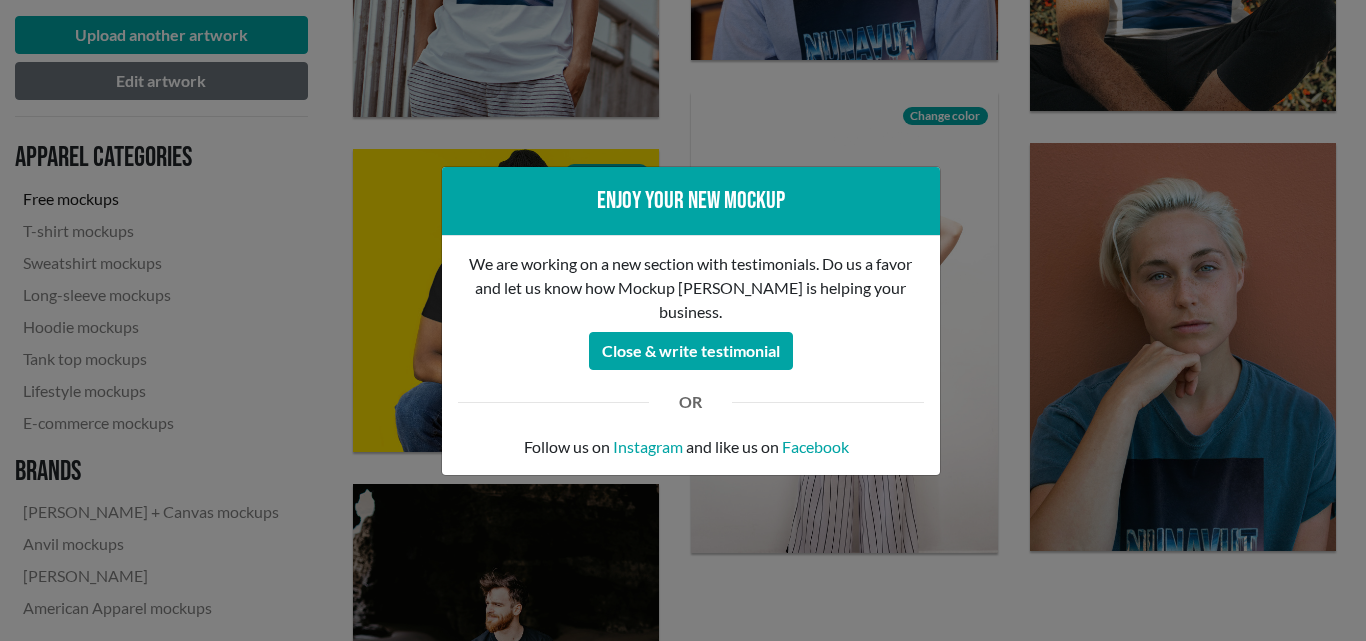 click on "Enjoy your new mockup We are working on a new section with testimonials. Do us a favor and let us know how Mockup [PERSON_NAME] is helping your business. Close & write testimonial OR Follow us on   Instagram   and like us on   Facebook" at bounding box center (683, 320) 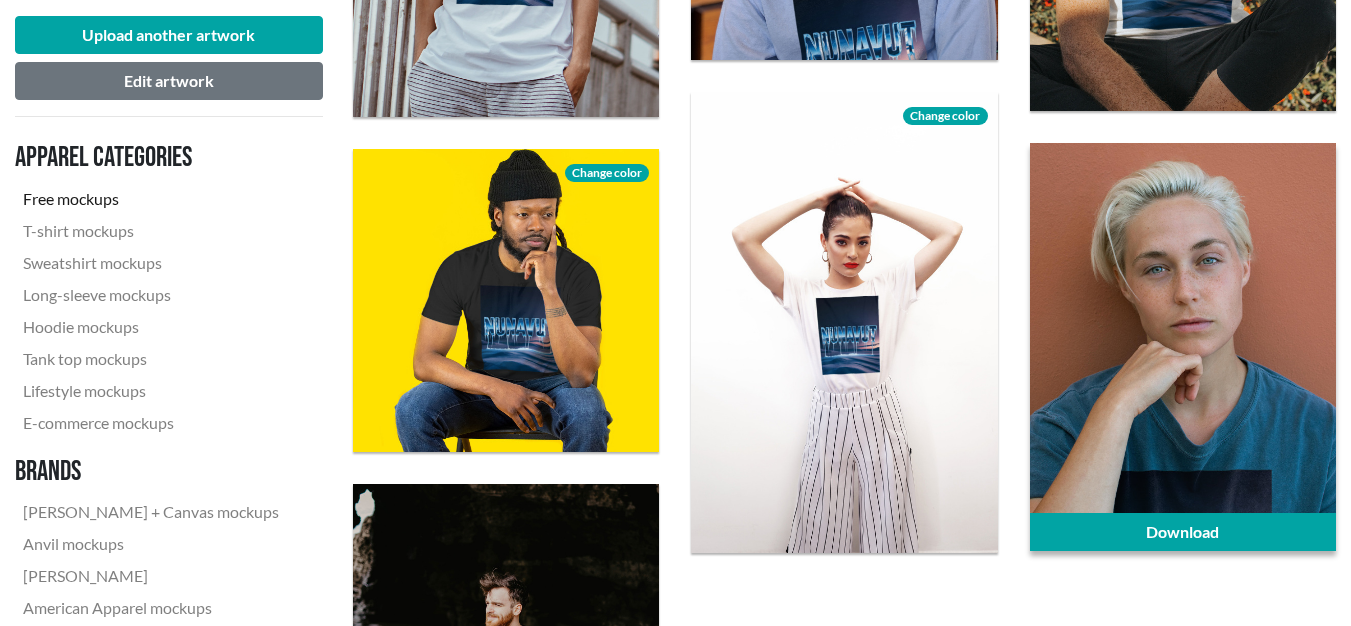 scroll, scrollTop: 2057, scrollLeft: 0, axis: vertical 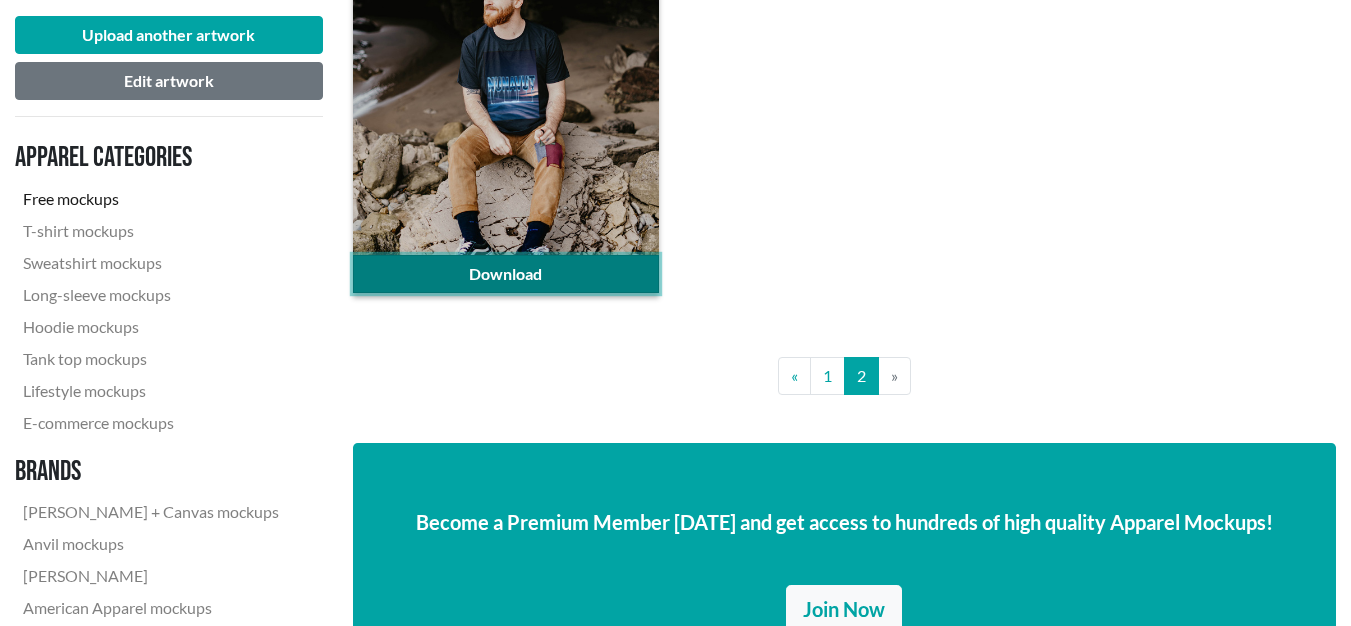 click on "Download" 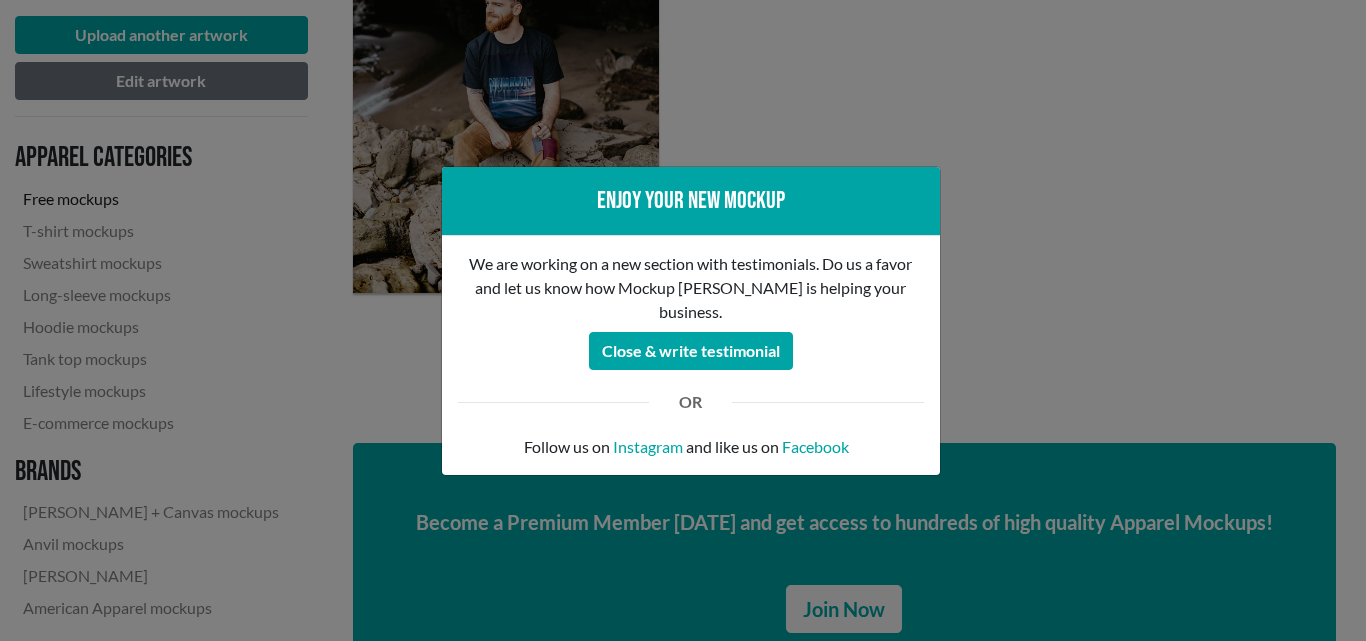 click on "Enjoy your new mockup We are working on a new section with testimonials. Do us a favor and let us know how Mockup [PERSON_NAME] is helping your business. Close & write testimonial OR Follow us on   Instagram   and like us on   Facebook" at bounding box center [683, 320] 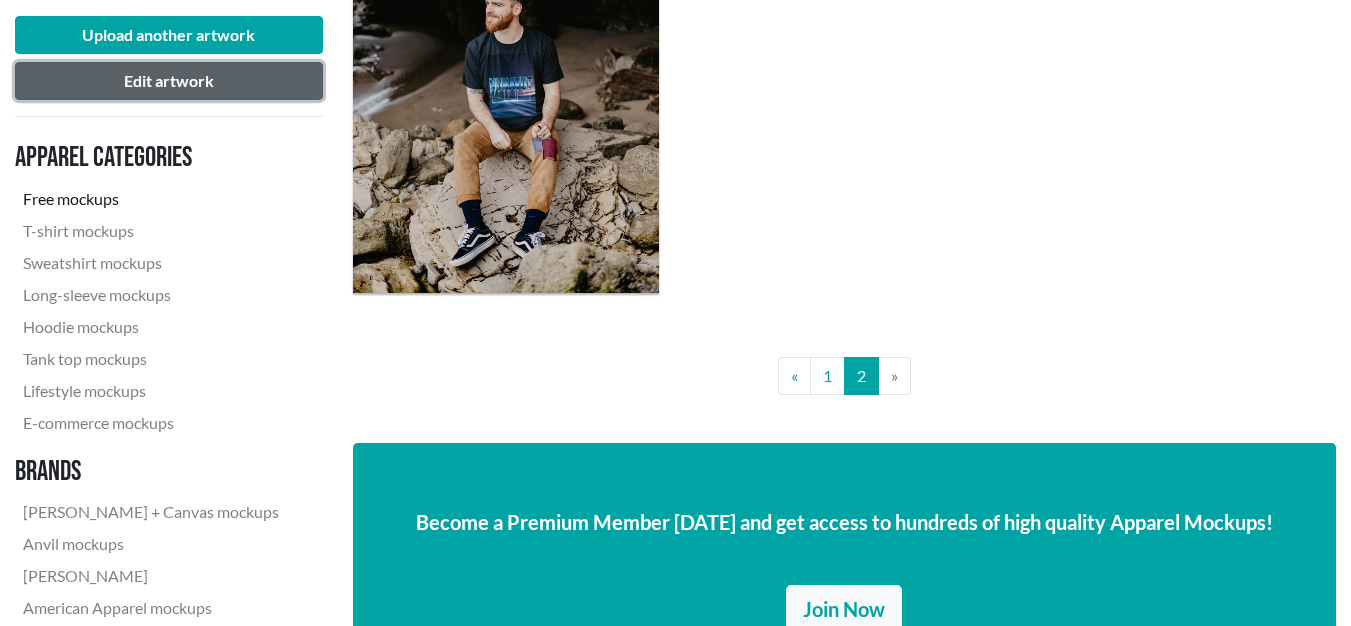 click on "Edit artwork" at bounding box center [169, 81] 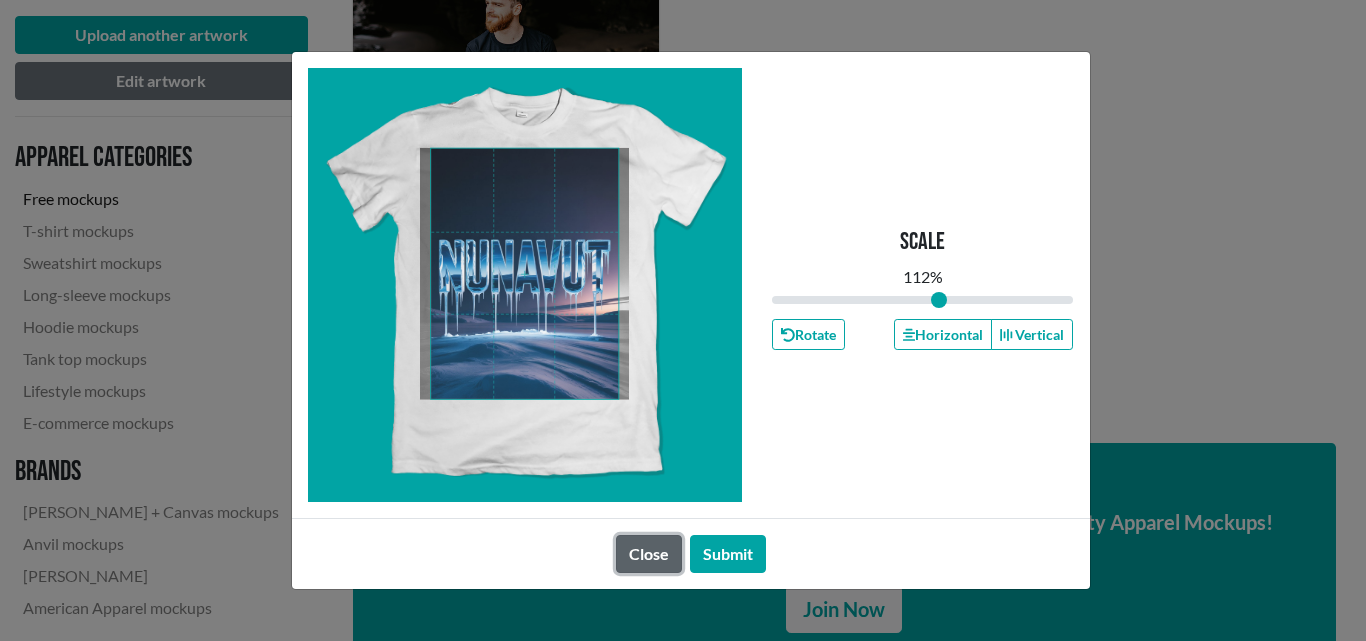 click on "Close" at bounding box center (649, 554) 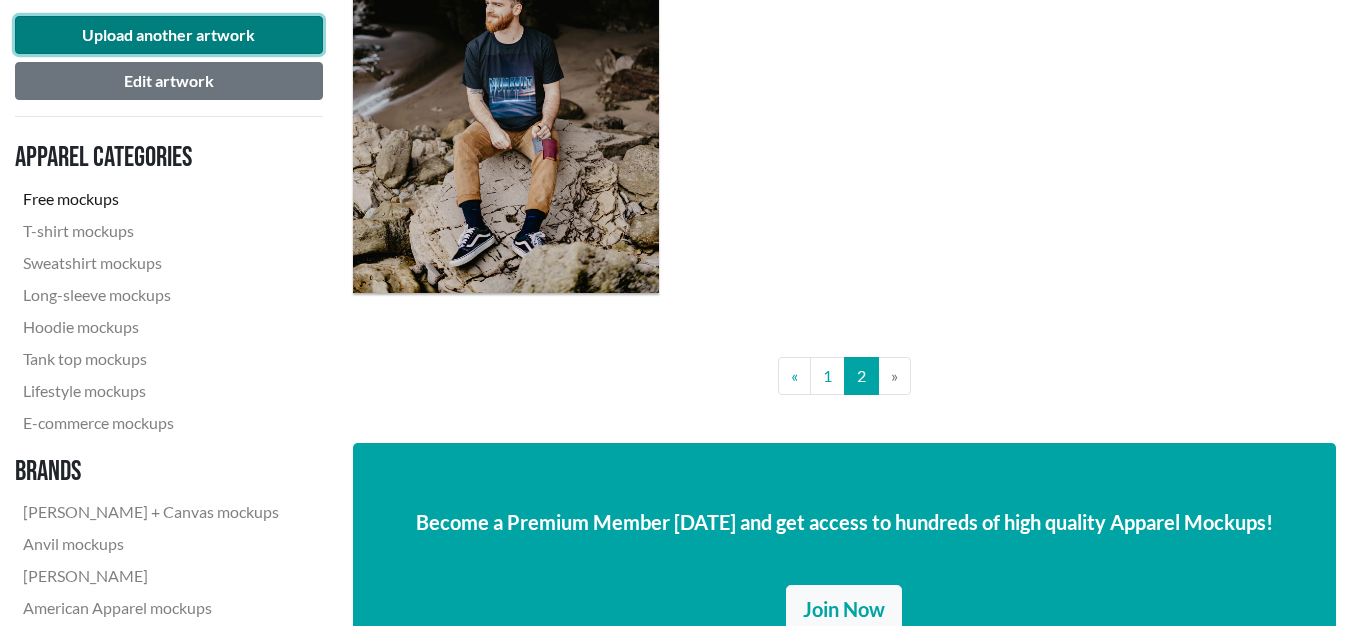 click on "Upload another artwork" at bounding box center [169, 35] 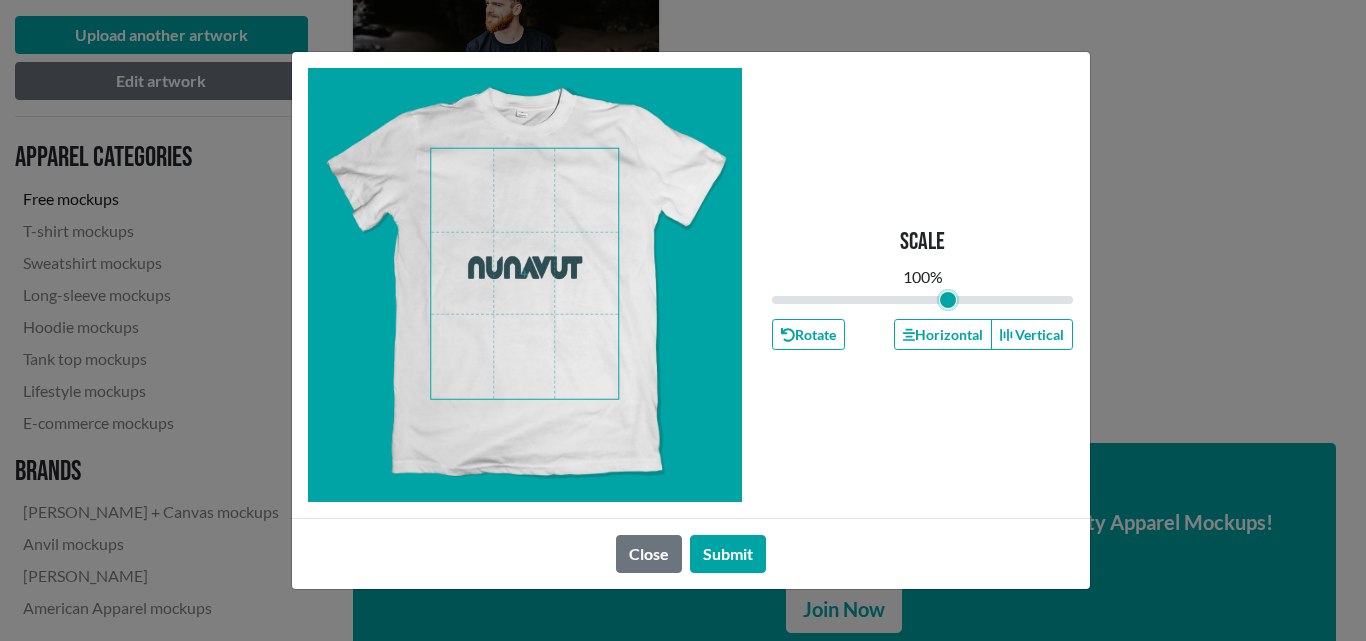 click at bounding box center (923, 300) 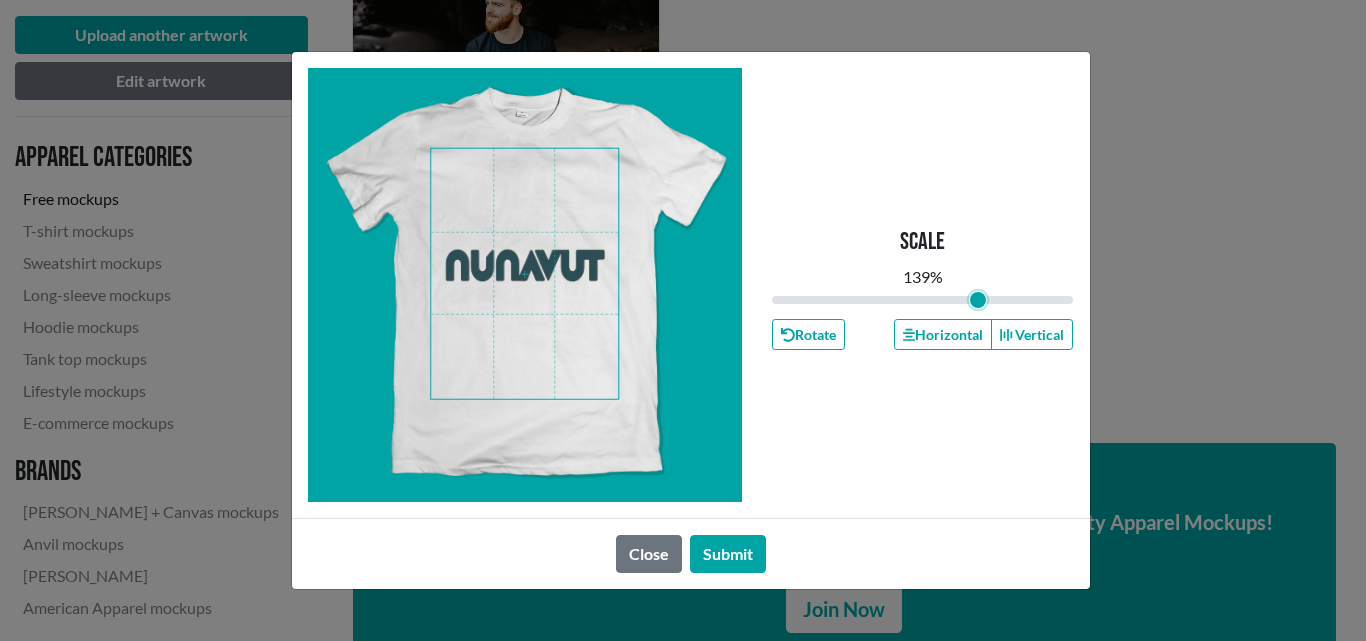 click at bounding box center [923, 300] 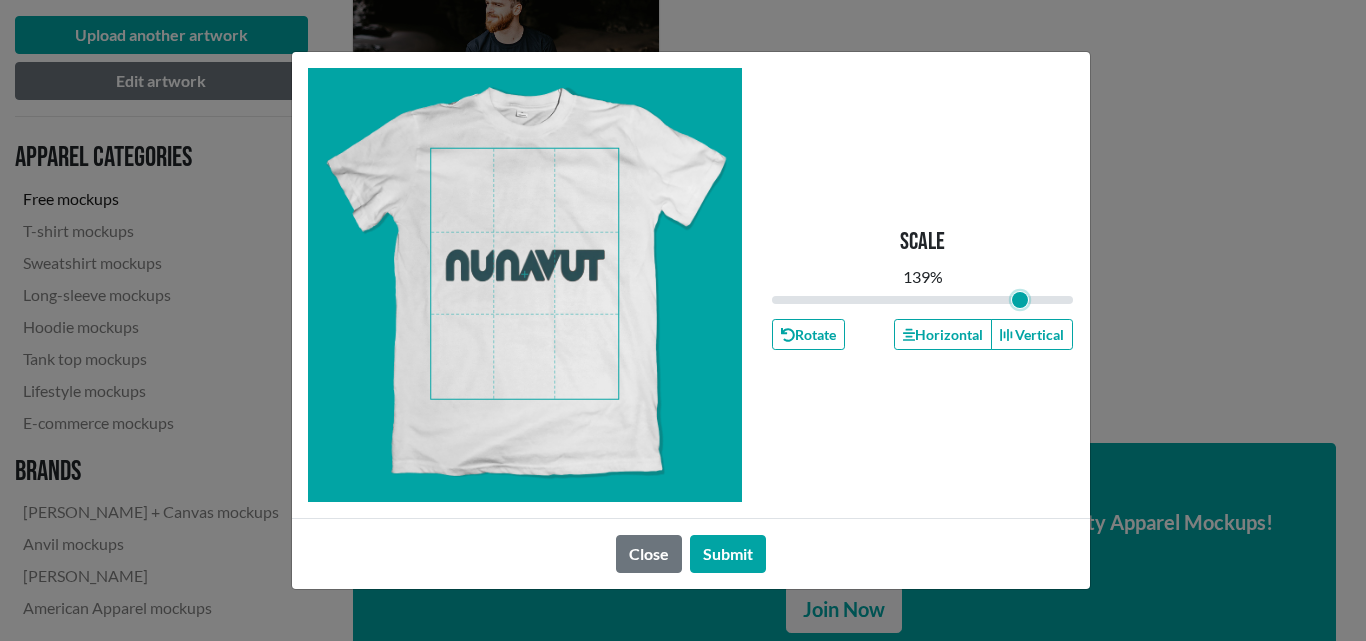 click at bounding box center [923, 300] 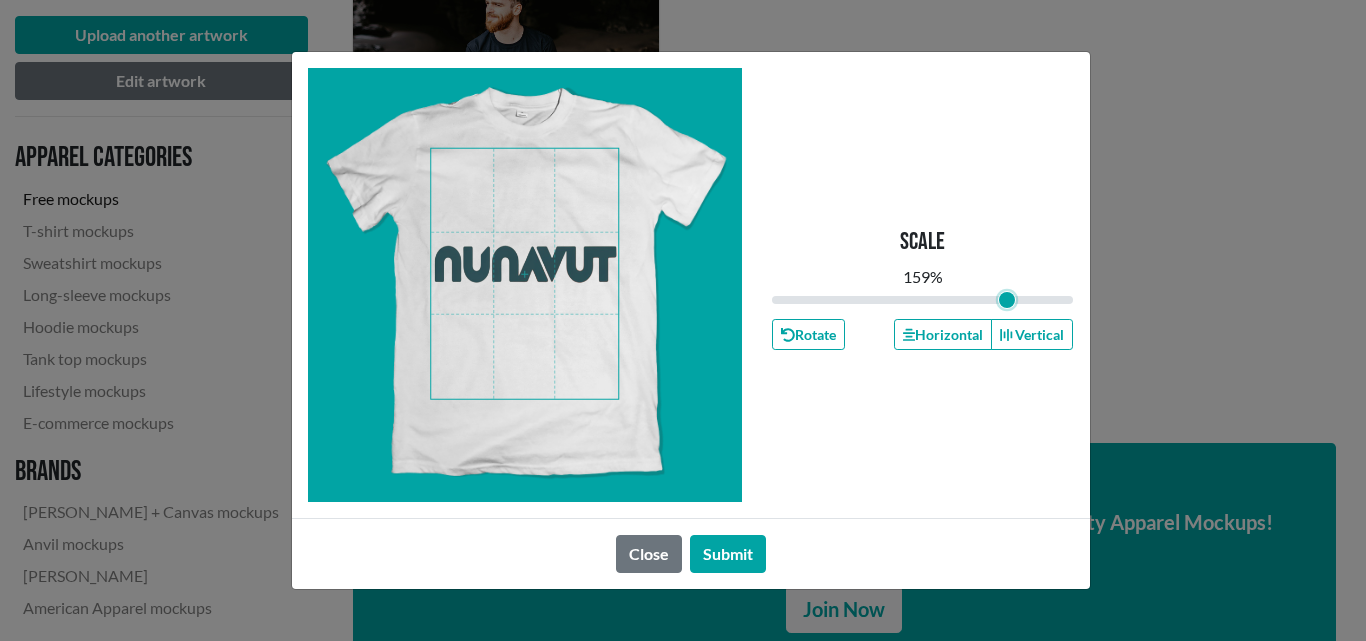 type on "1.59" 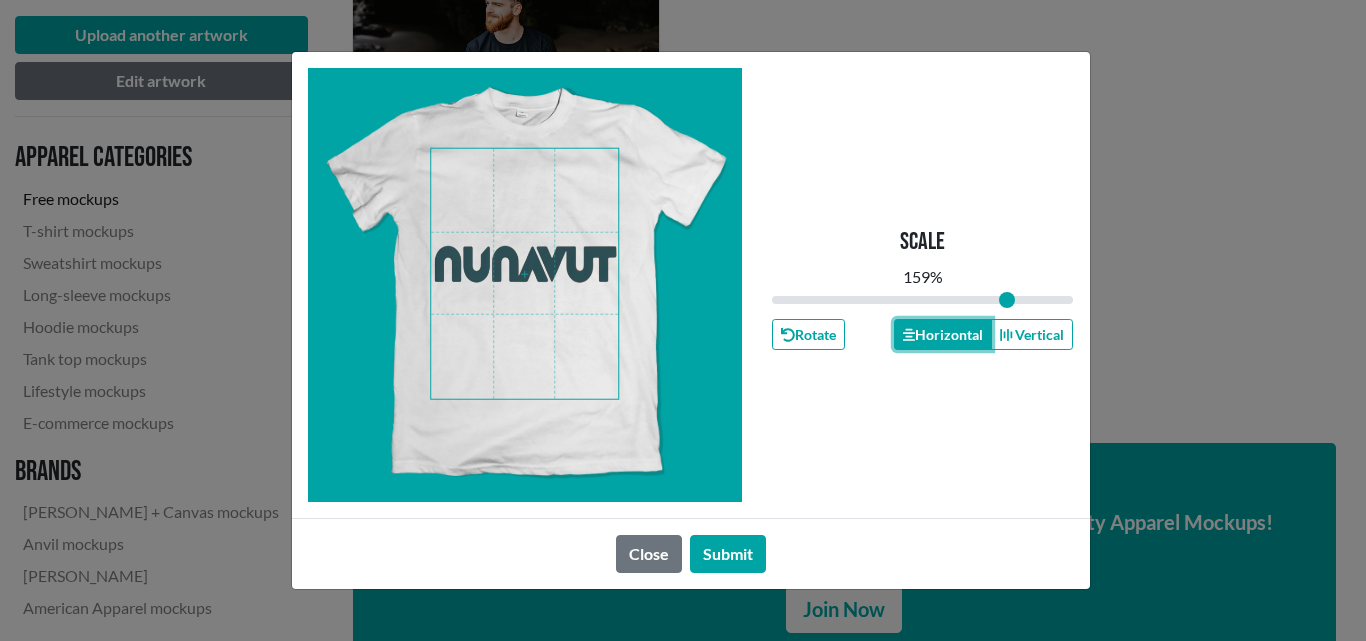 click on "Horizontal" at bounding box center (943, 334) 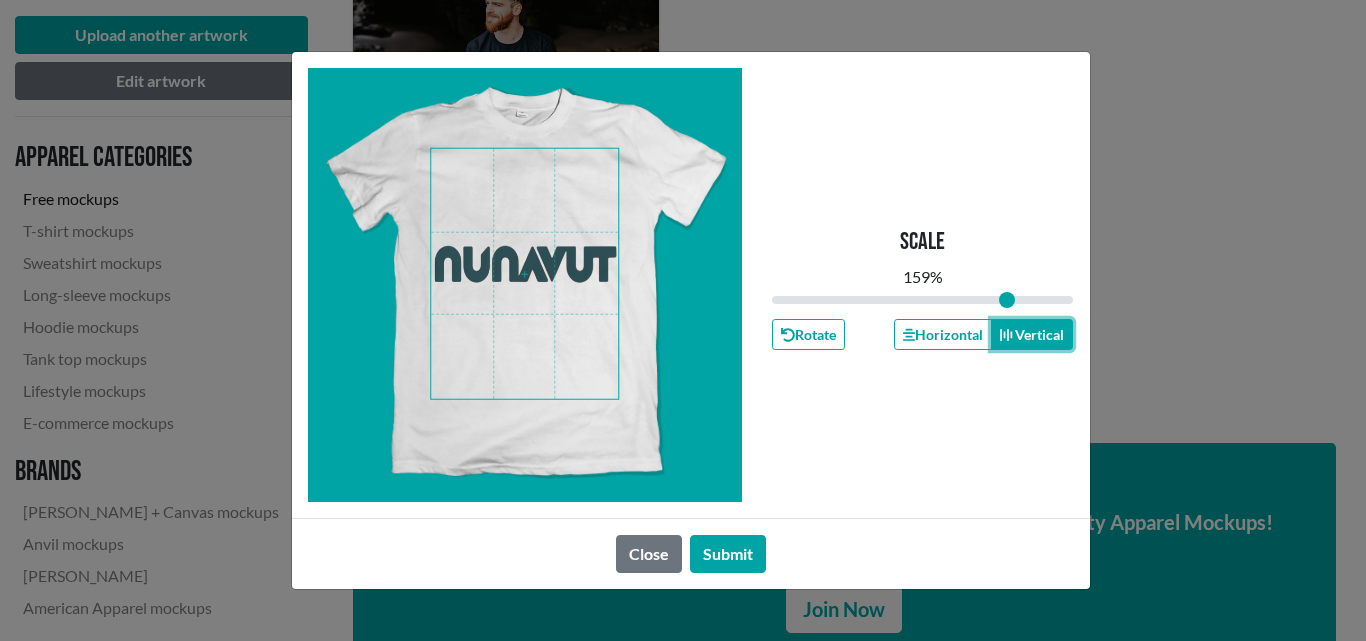 click on "Vertical" at bounding box center [1032, 334] 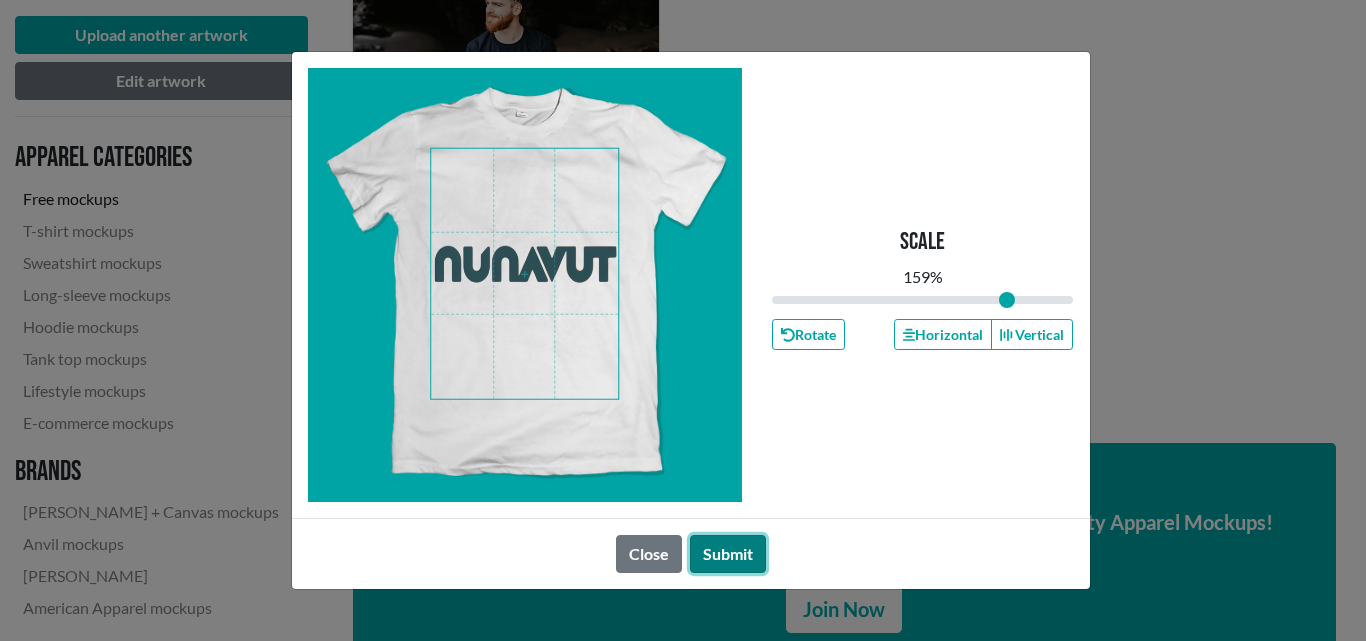 click on "Submit" at bounding box center [728, 554] 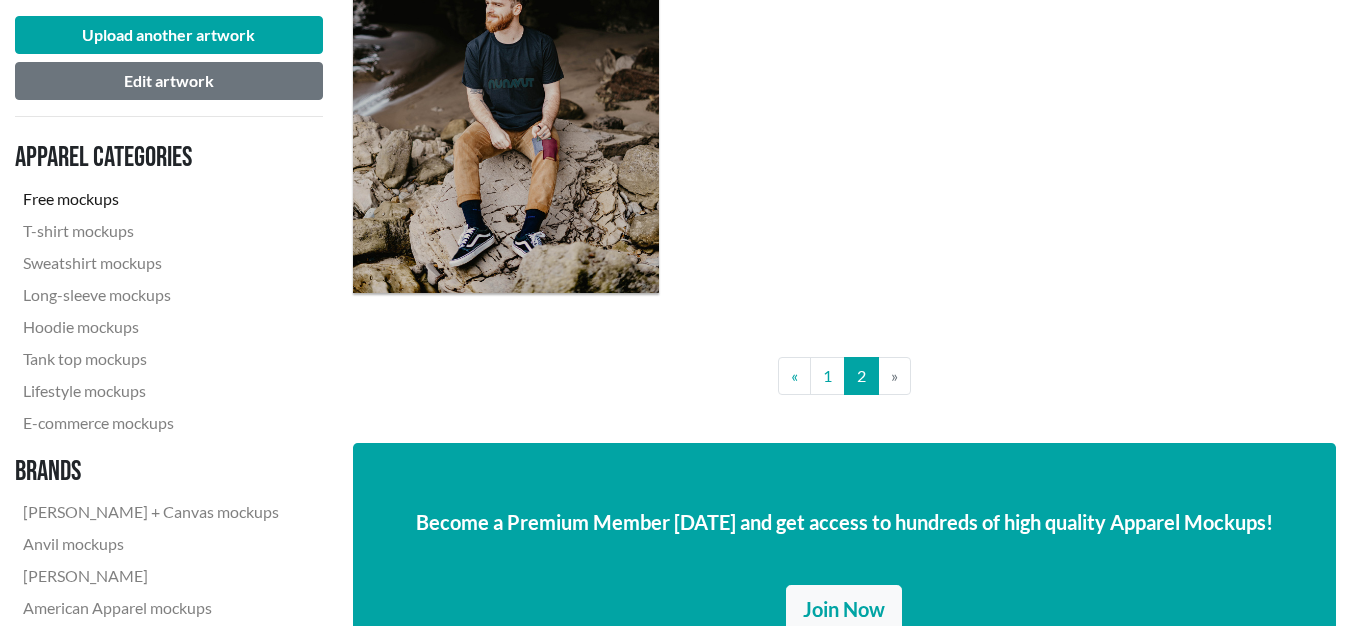 scroll, scrollTop: 1823, scrollLeft: 0, axis: vertical 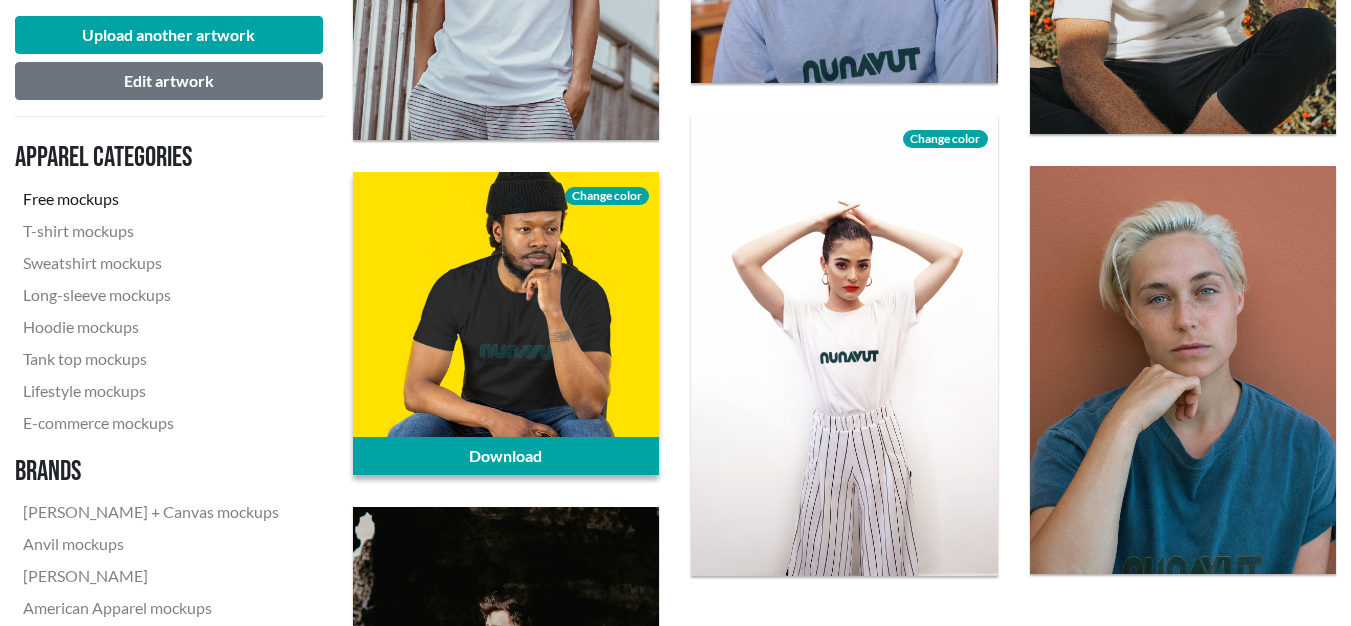 click on "Change color" at bounding box center (607, 196) 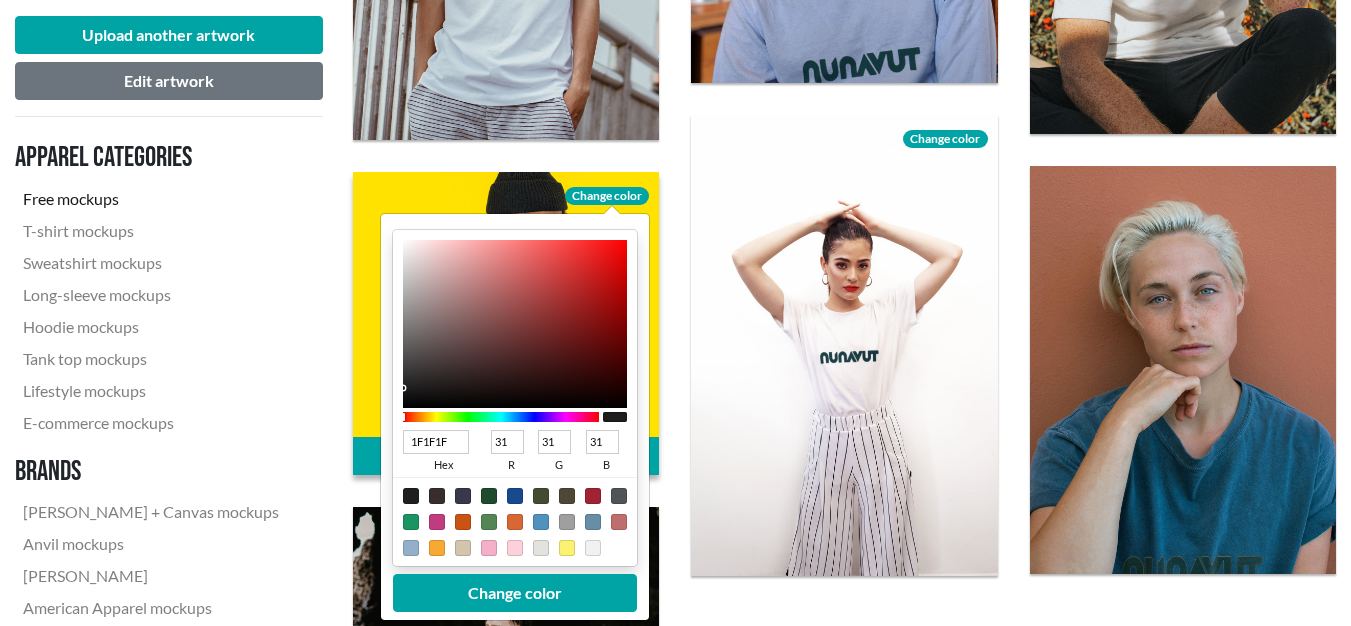 click at bounding box center [593, 548] 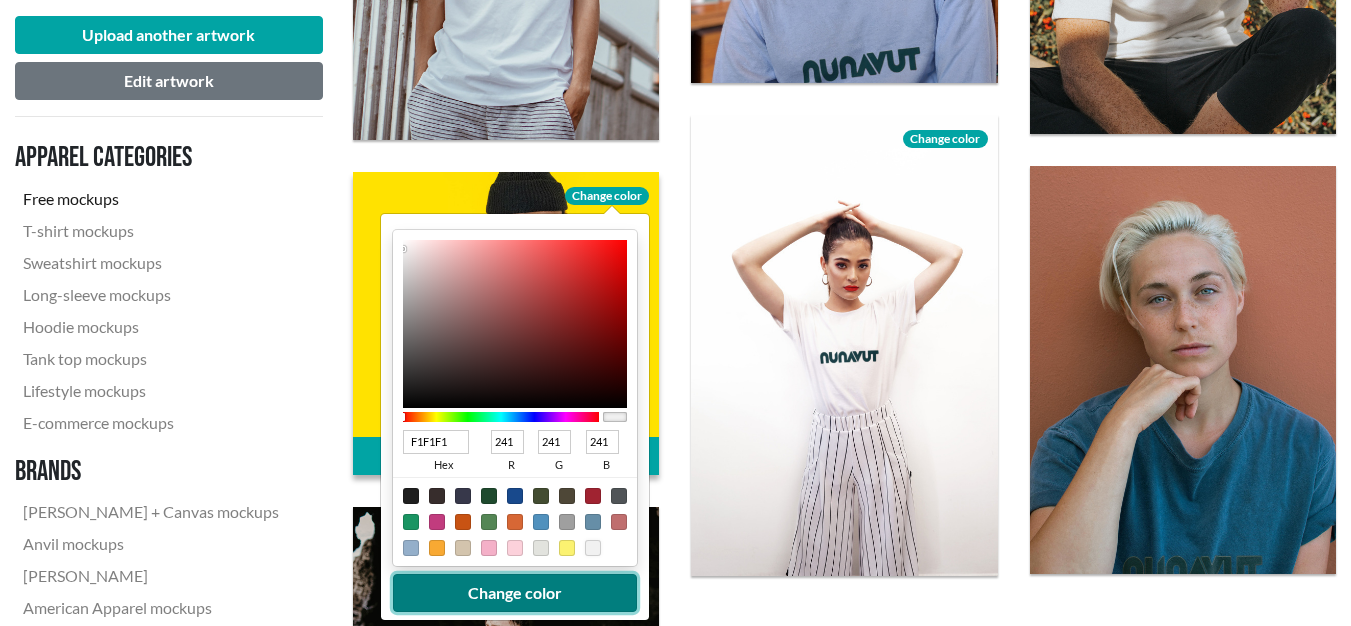 click on "Change color" at bounding box center [515, 593] 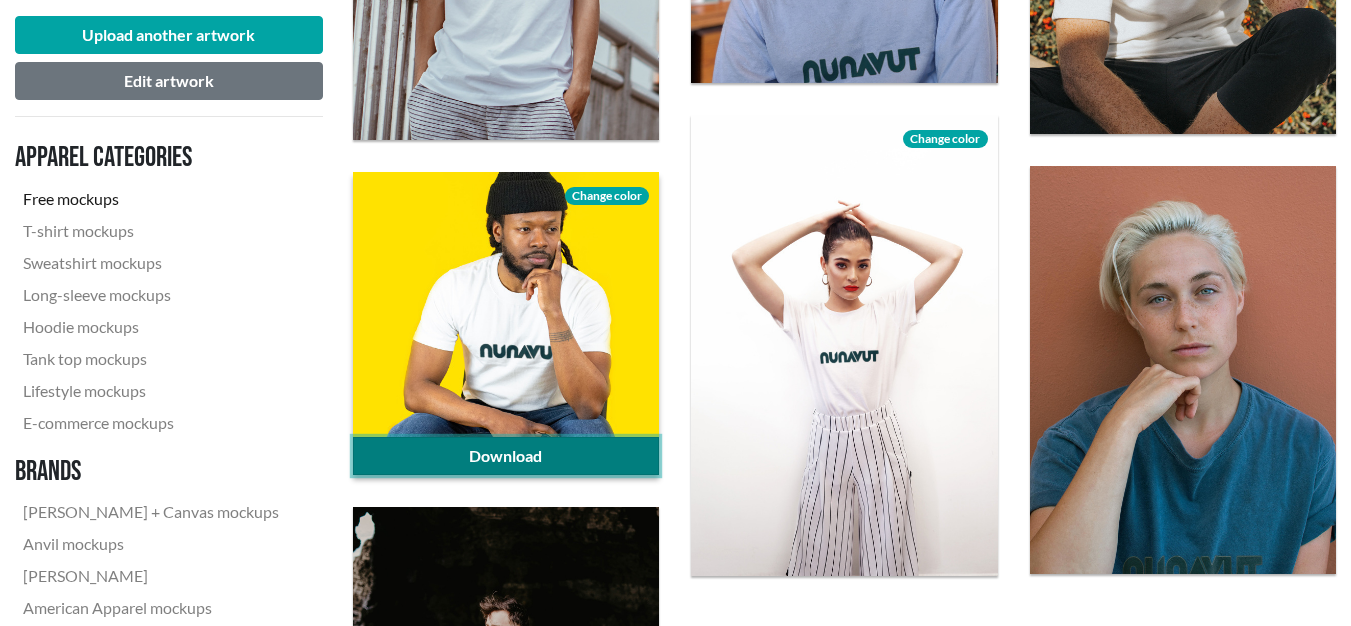 click on "Download" 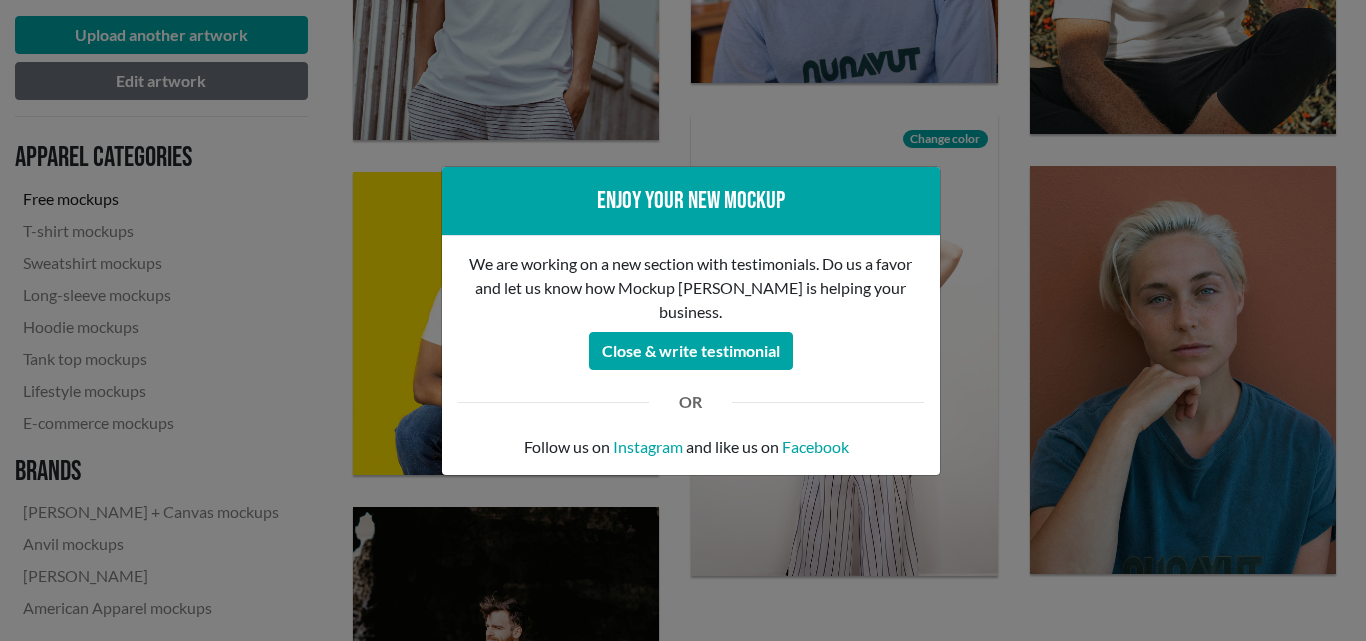 click on "Enjoy your new mockup We are working on a new section with testimonials. Do us a favor and let us know how Mockup [PERSON_NAME] is helping your business. Close & write testimonial OR Follow us on   Instagram   and like us on   Facebook" at bounding box center (683, 320) 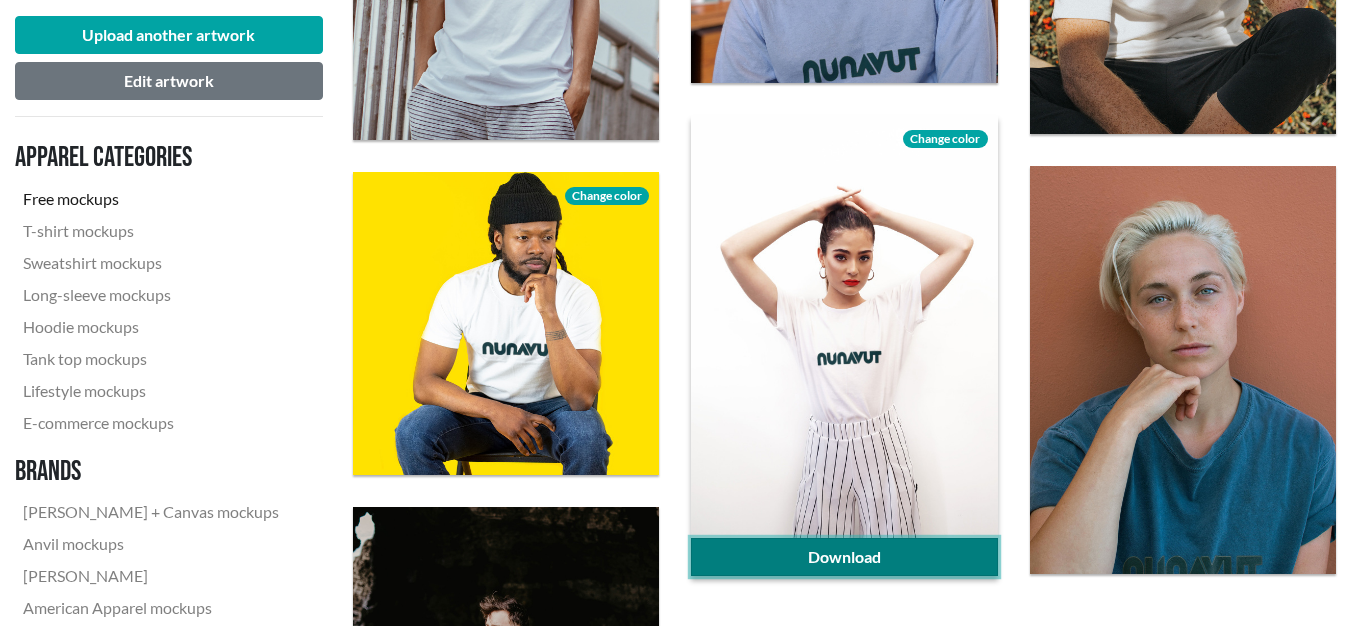 click on "Download" 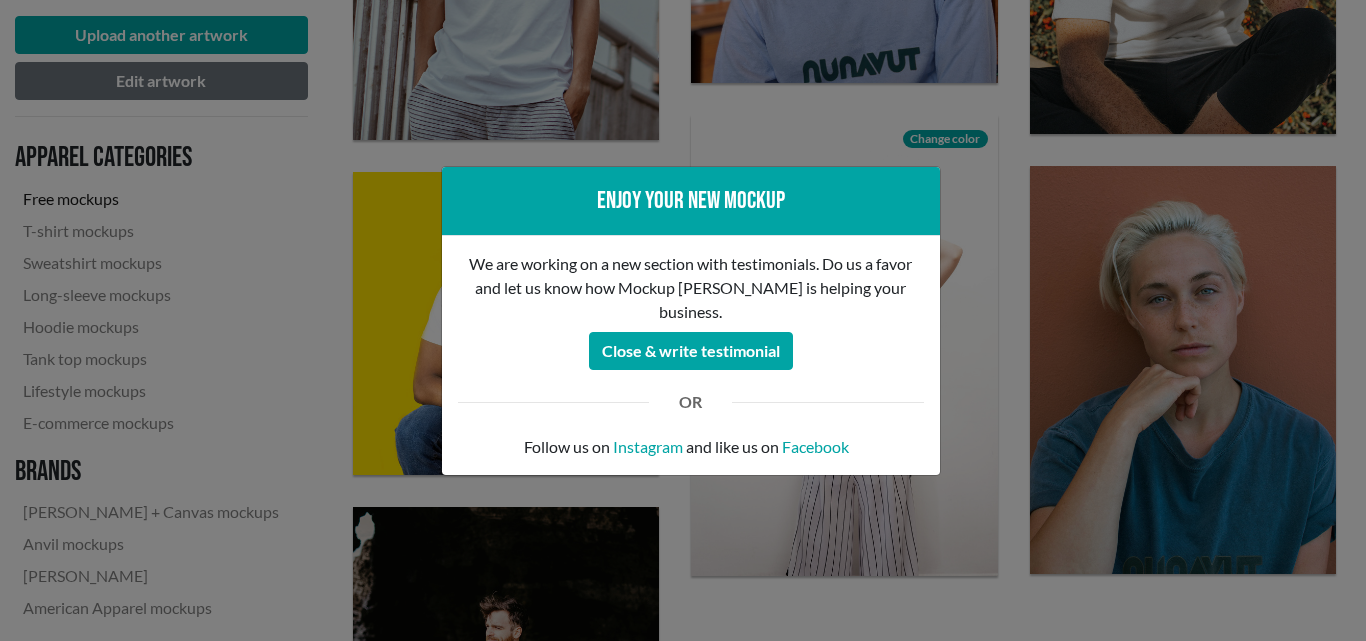 click on "Enjoy your new mockup We are working on a new section with testimonials. Do us a favor and let us know how Mockup [PERSON_NAME] is helping your business. Close & write testimonial OR Follow us on   Instagram   and like us on   Facebook" at bounding box center (683, 320) 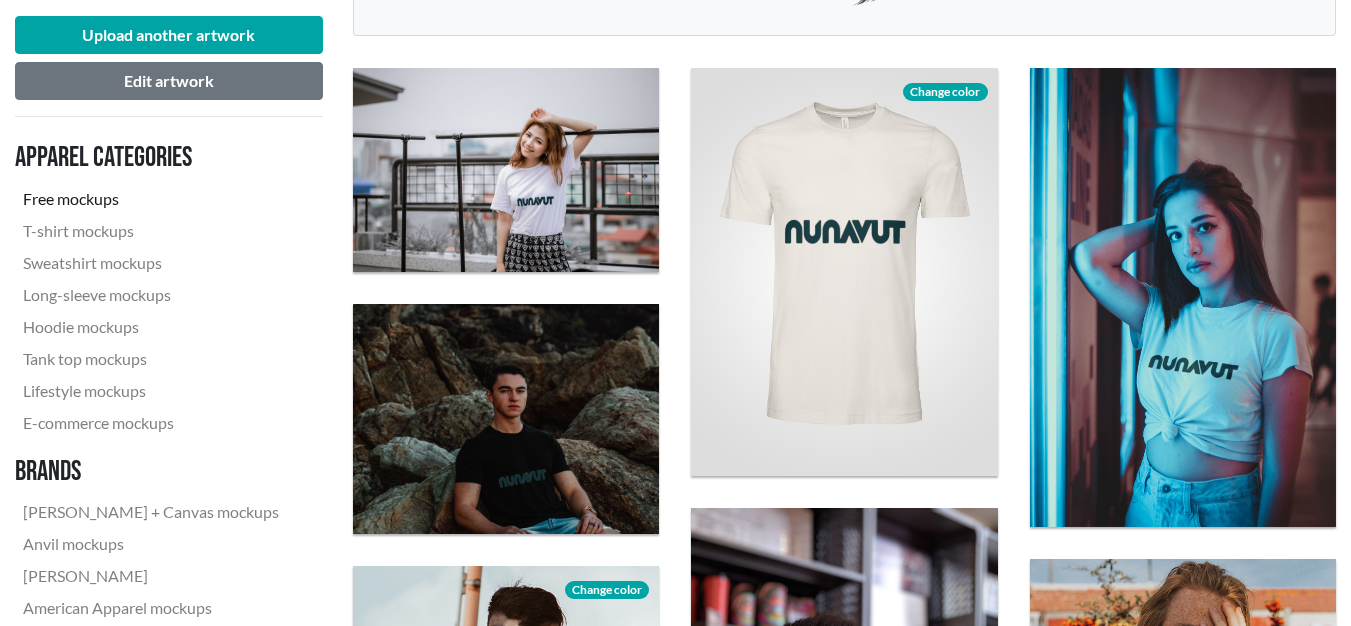 scroll, scrollTop: 589, scrollLeft: 0, axis: vertical 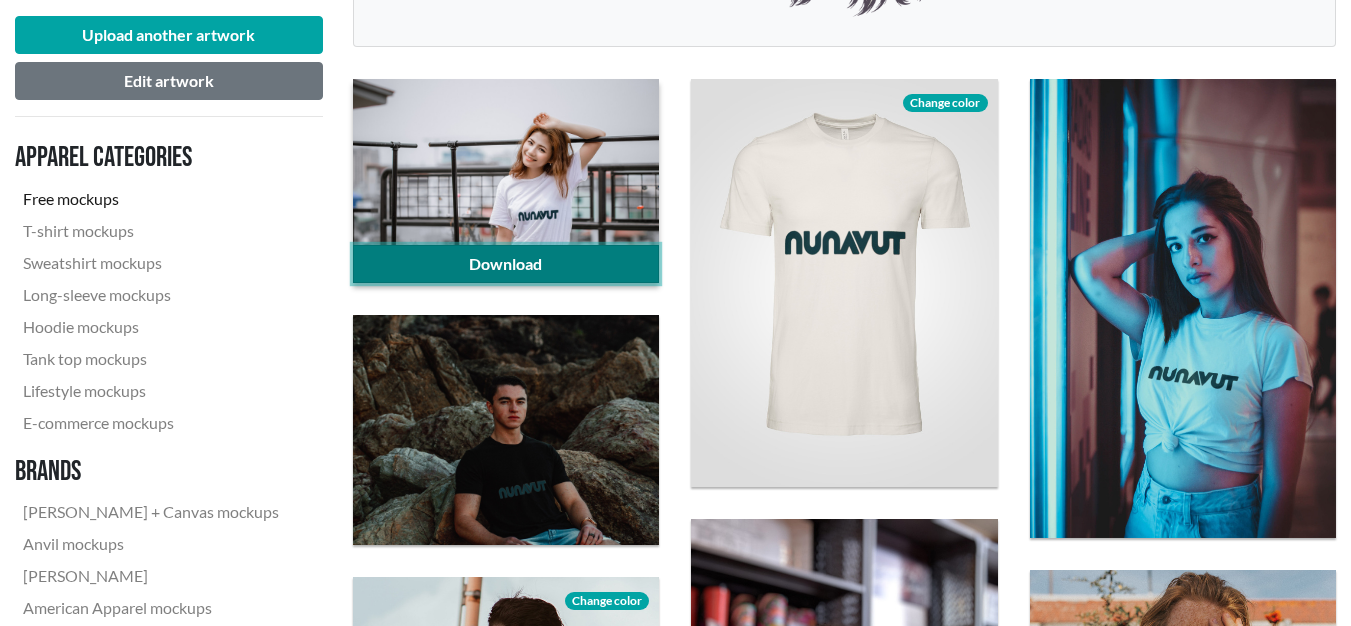 click on "Download" 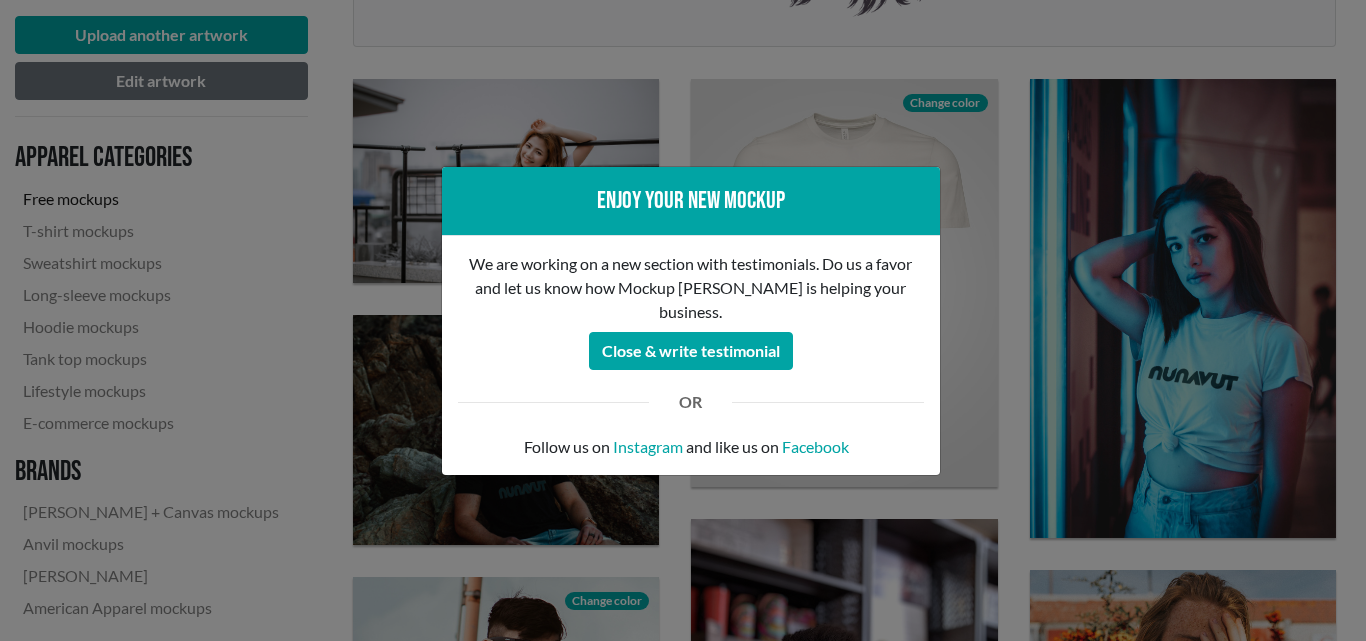 click on "Enjoy your new mockup We are working on a new section with testimonials. Do us a favor and let us know how Mockup [PERSON_NAME] is helping your business. Close & write testimonial OR Follow us on   Instagram   and like us on   Facebook" at bounding box center (683, 320) 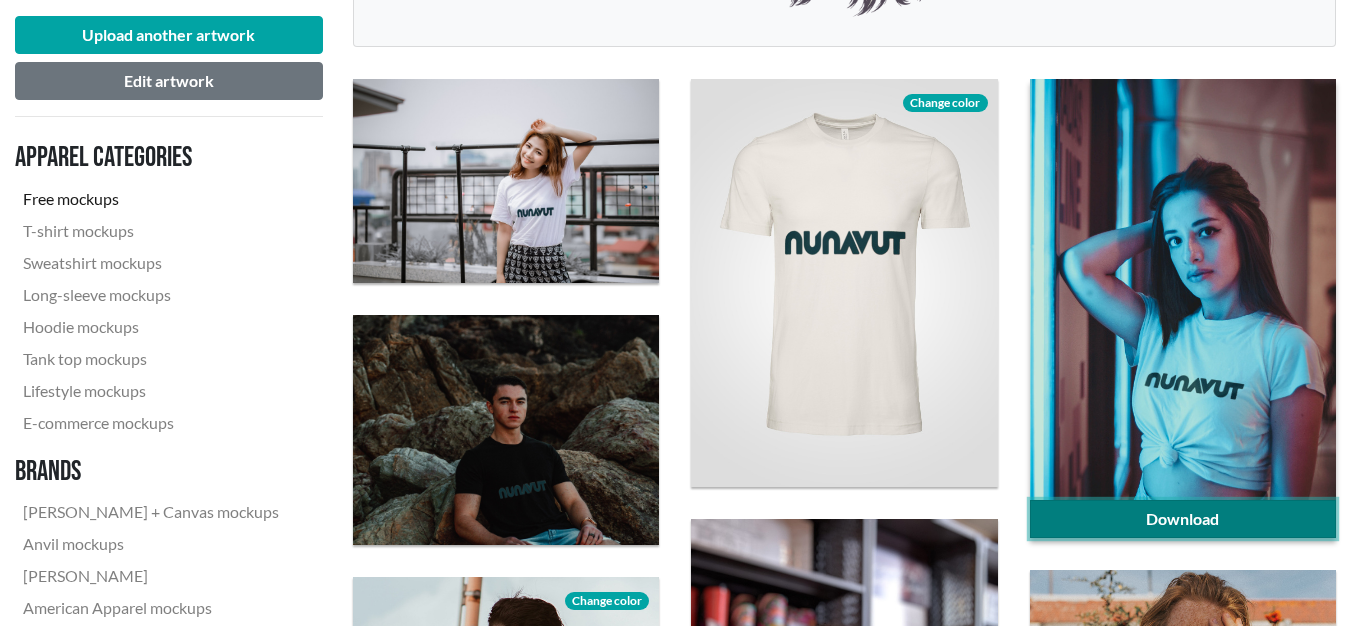 click on "Download" 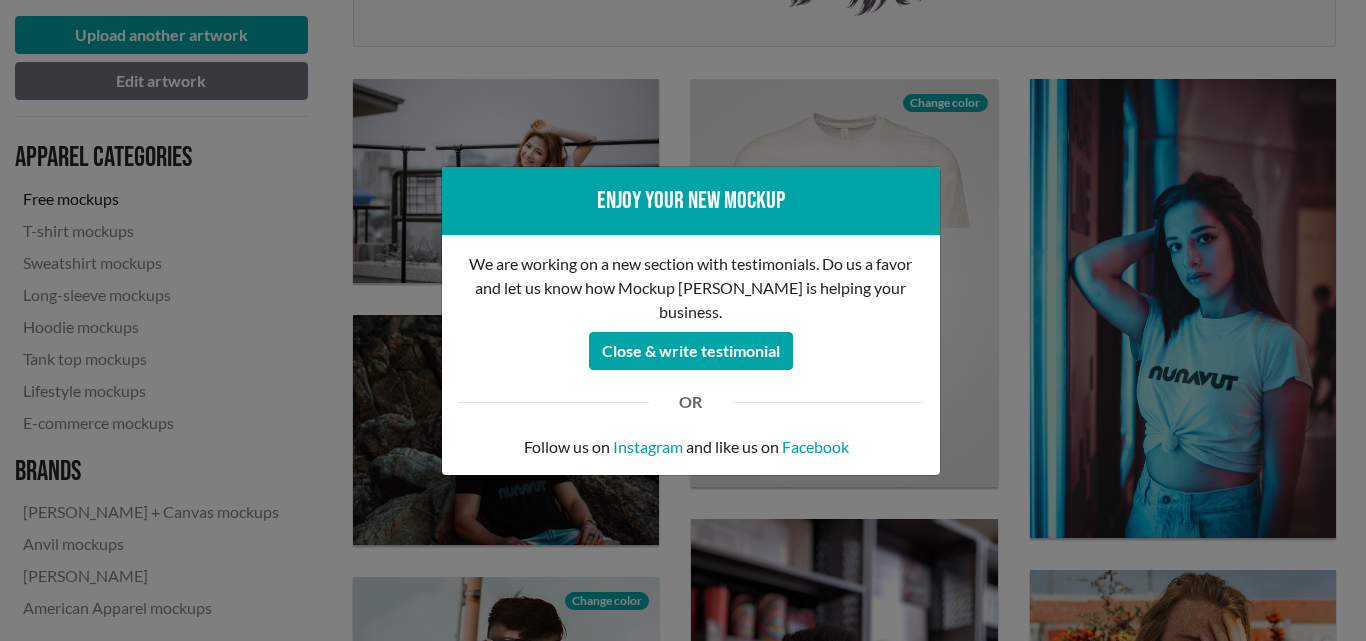 click on "Enjoy your new mockup We are working on a new section with testimonials. Do us a favor and let us know how Mockup [PERSON_NAME] is helping your business. Close & write testimonial OR Follow us on   Instagram   and like us on   Facebook" at bounding box center (683, 320) 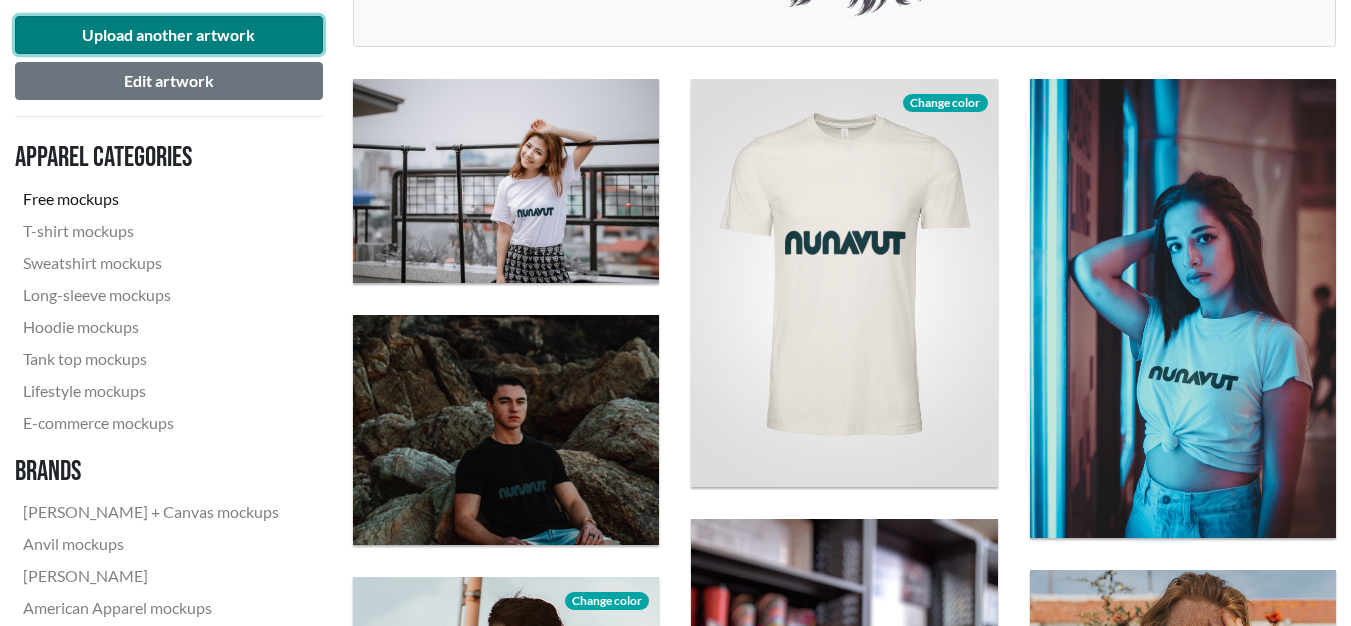 click on "Upload another artwork" at bounding box center [169, 35] 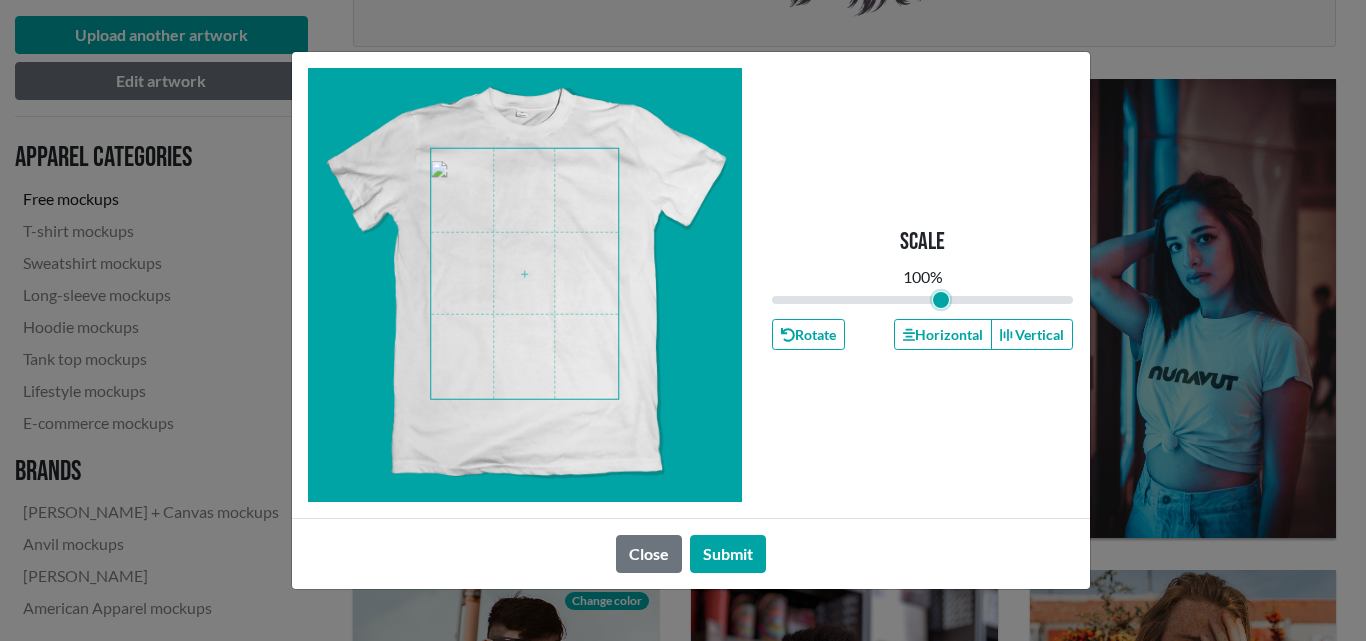 click at bounding box center [923, 300] 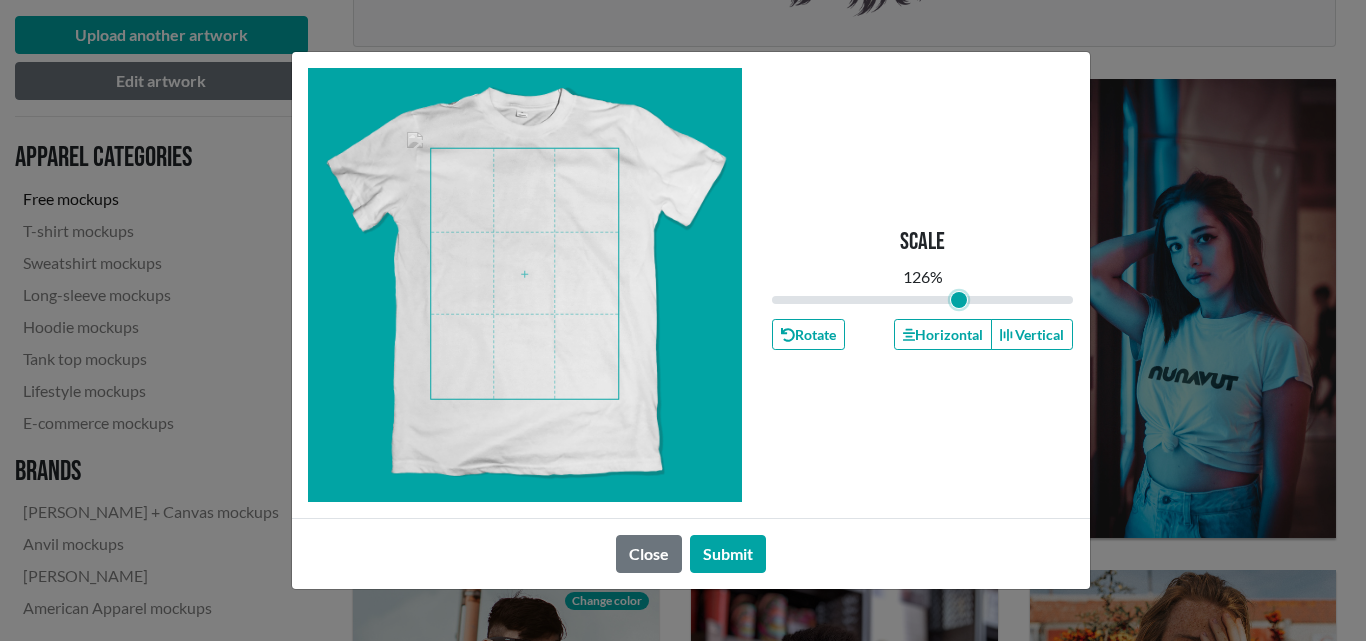 click at bounding box center (923, 300) 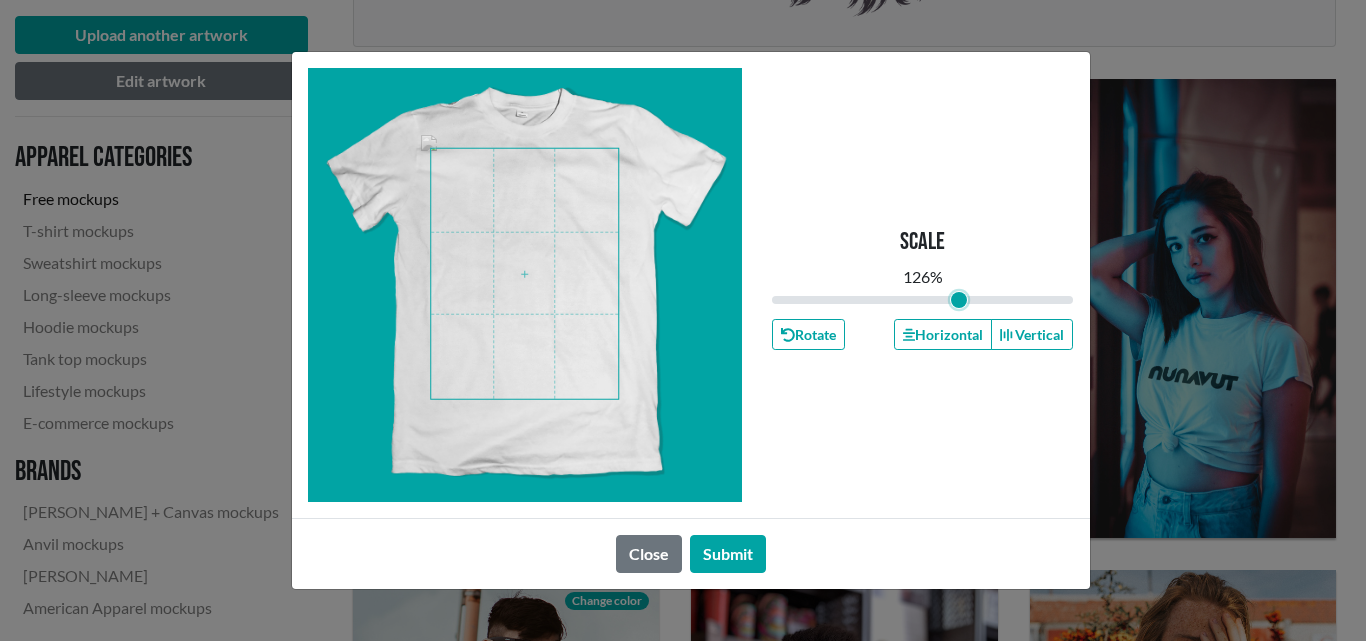 click at bounding box center (524, 274) 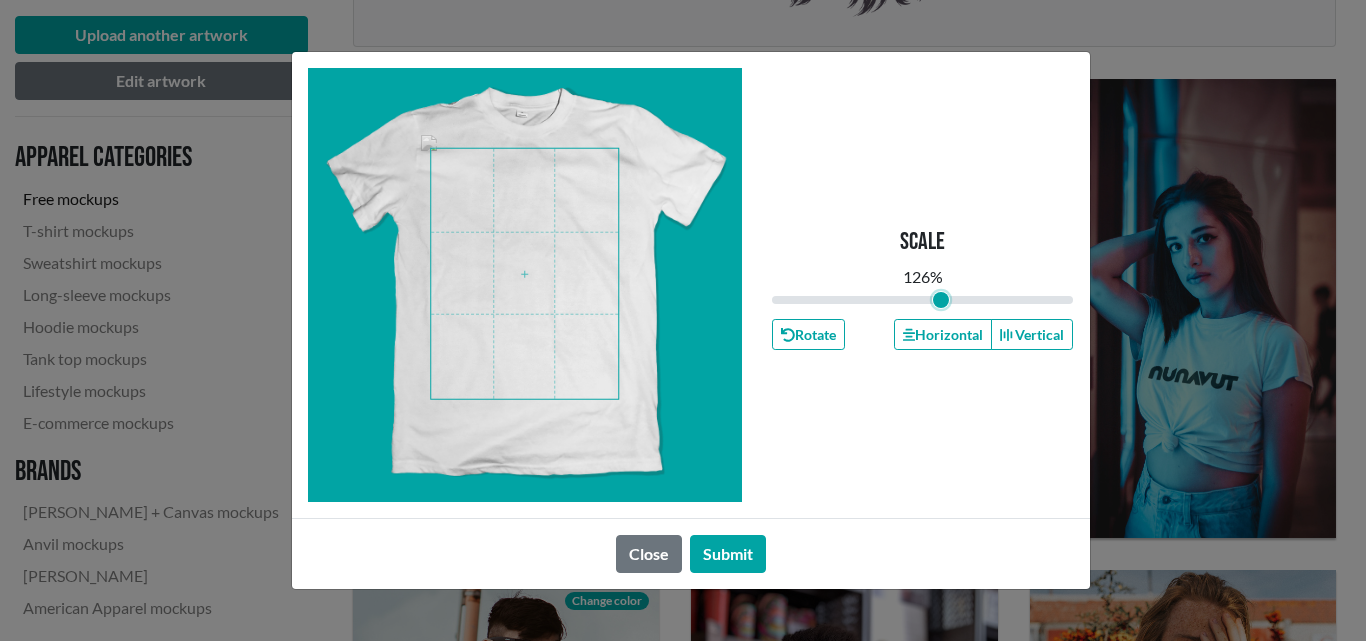 click at bounding box center [923, 300] 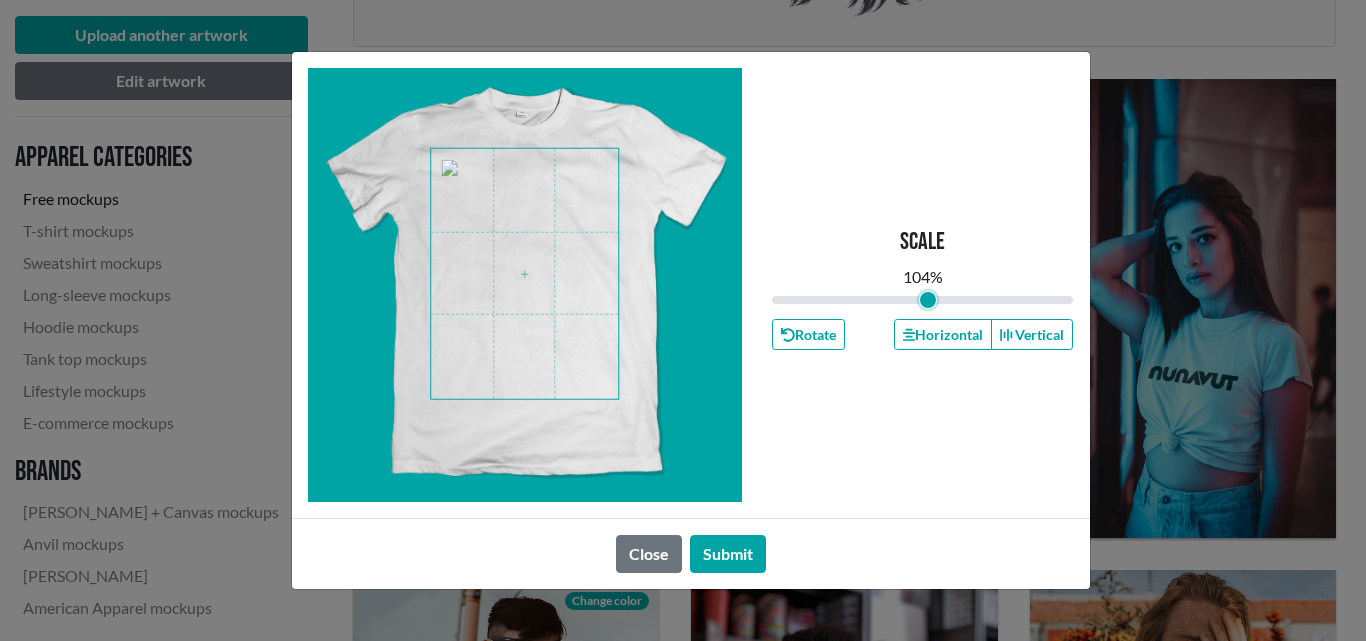 type on "1.04" 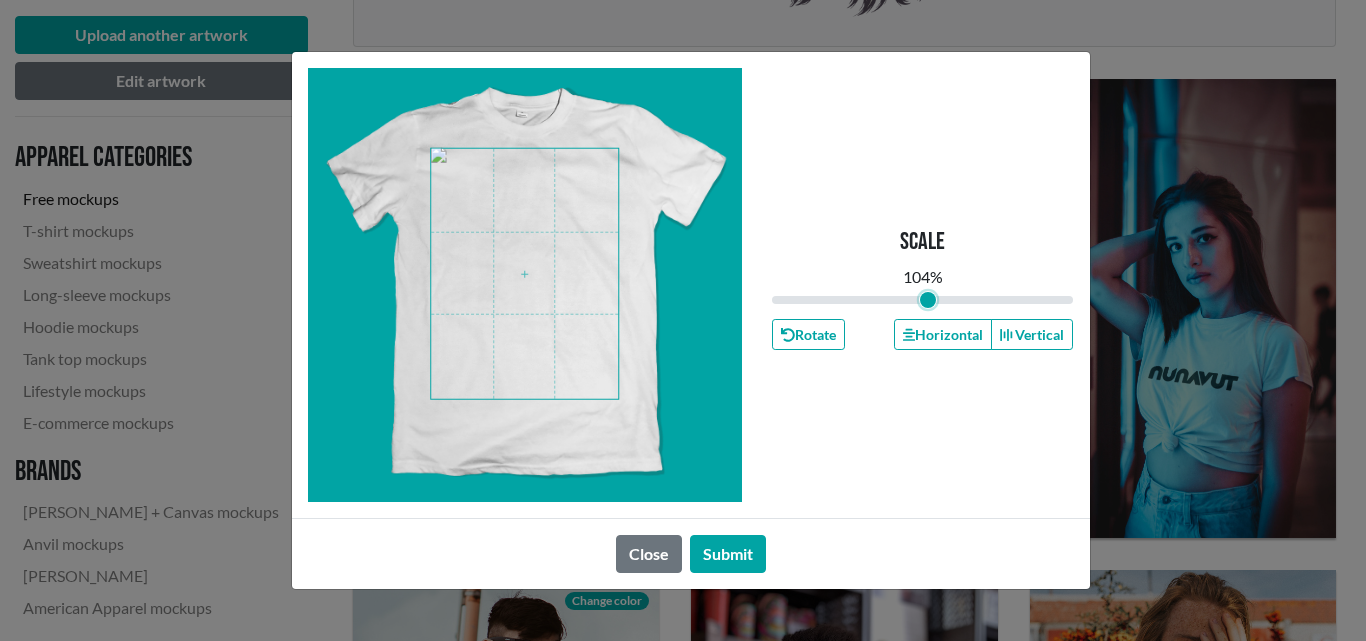 click at bounding box center [524, 274] 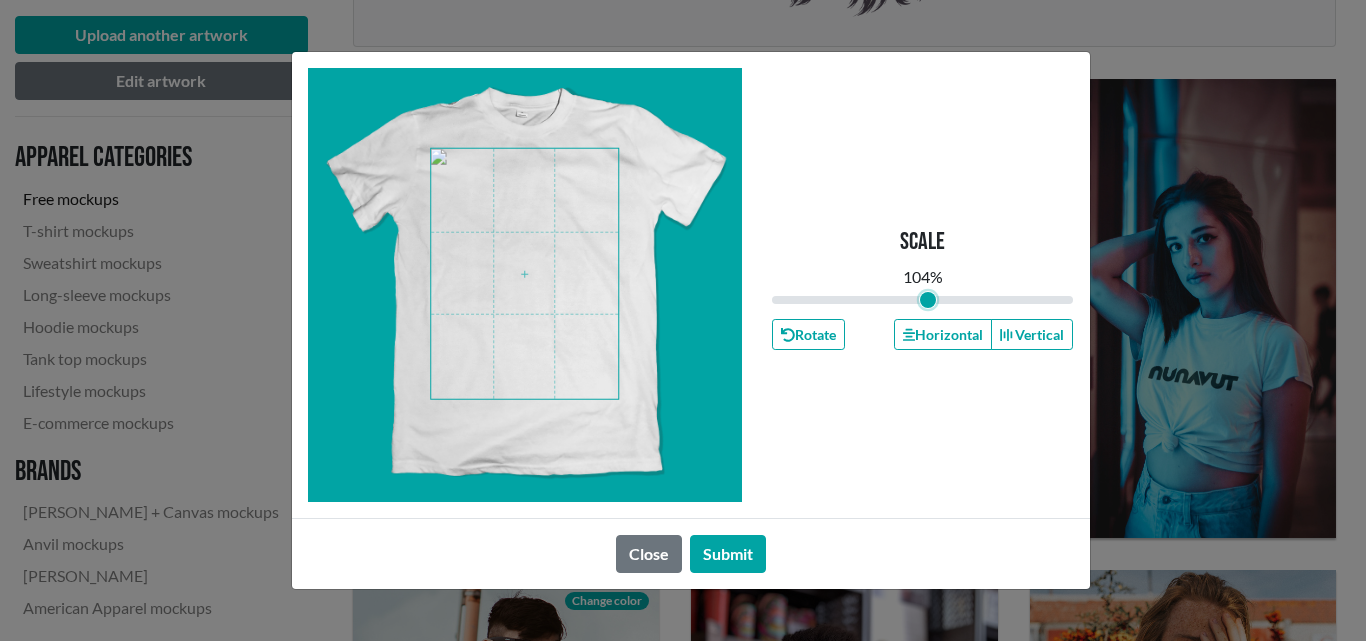 click at bounding box center [524, 274] 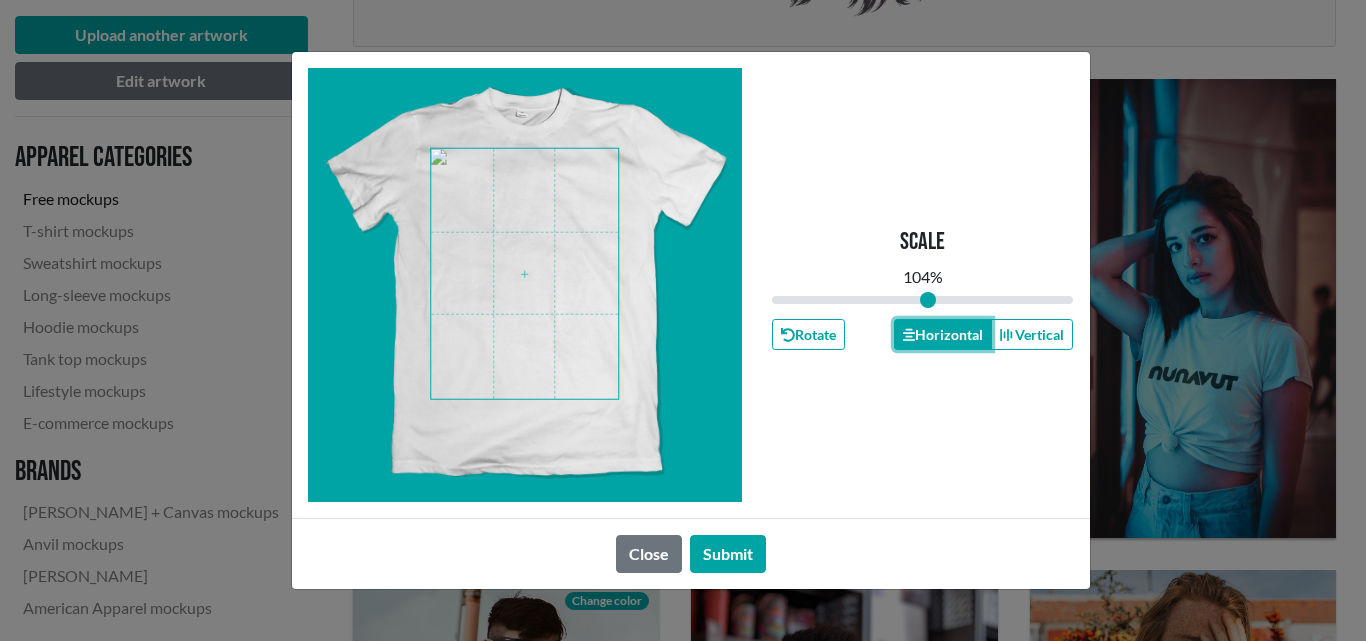 click 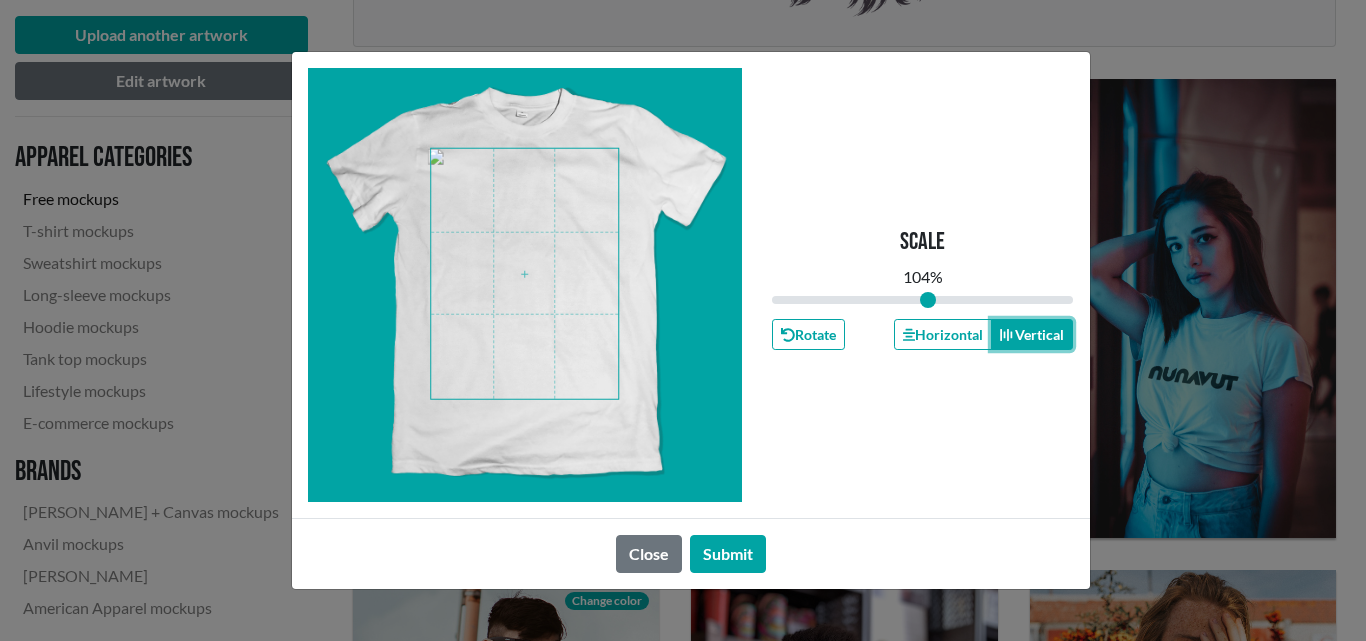 click on "Vertical" at bounding box center [1032, 334] 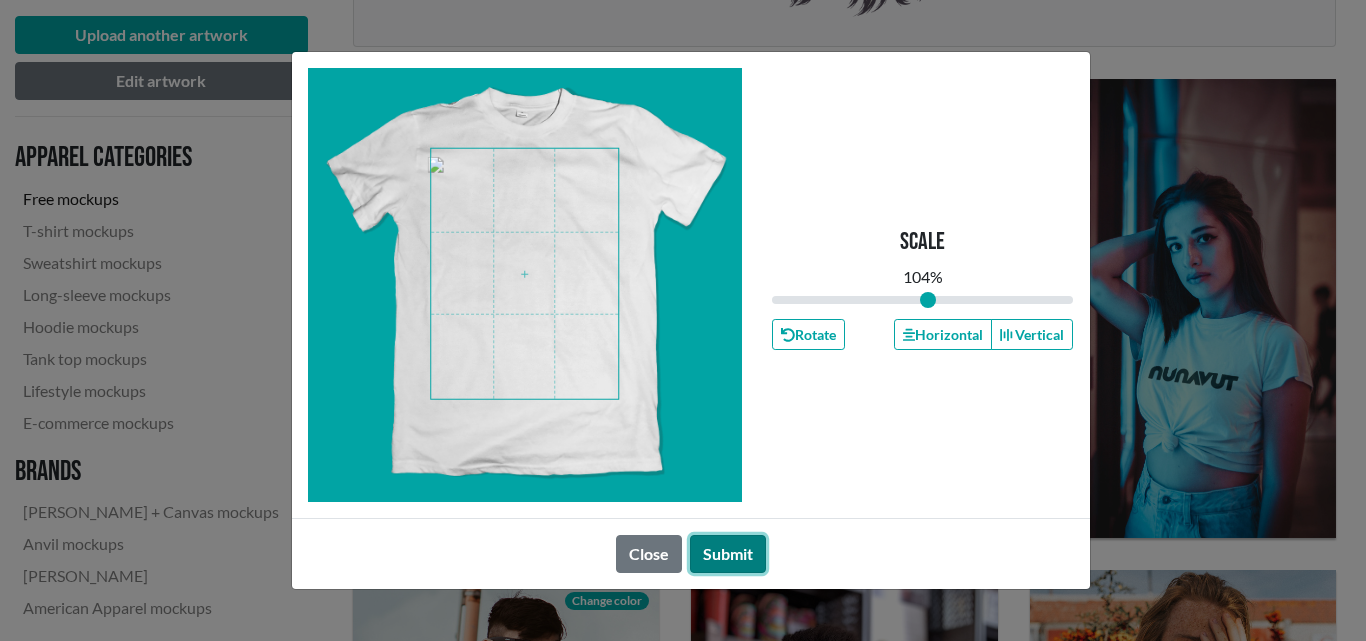 click on "Submit" at bounding box center [728, 554] 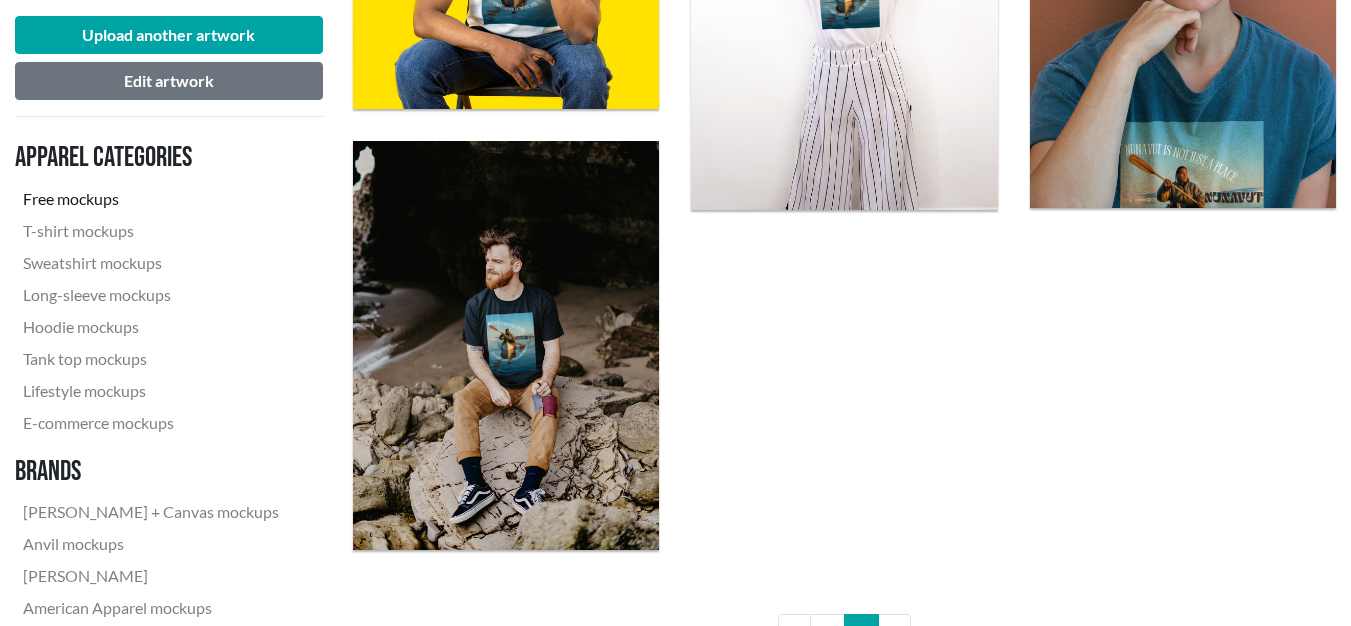 scroll, scrollTop: 2400, scrollLeft: 0, axis: vertical 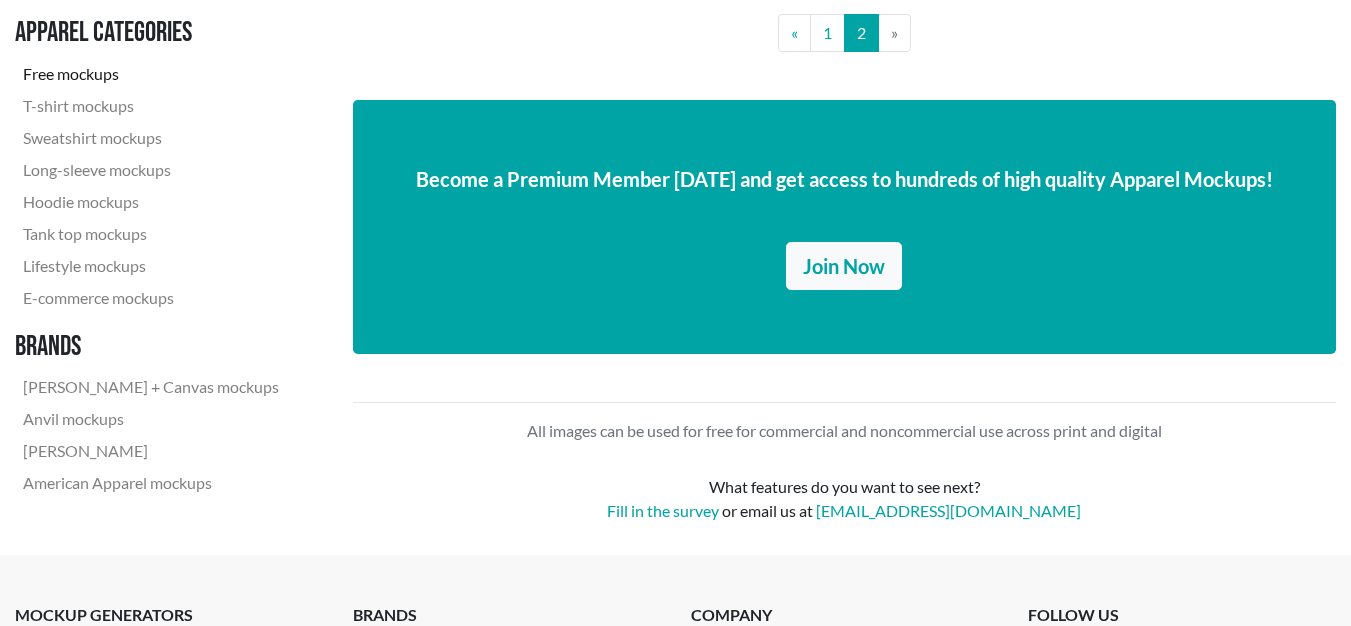 click on "Try an example design Download Download Change color Download Download Download Download Download Change color Download Change color Download Download Change color Download « Previous 1 2 » Next Become a Premium Member [DATE] and get access to hundreds of high quality Apparel Mockups! Join Now All images can be used for free for commercial and noncommercial use across print and digital What features do you want to see next? Fill in the survey   or email us at   [EMAIL_ADDRESS][DOMAIN_NAME]" at bounding box center (844, -791) 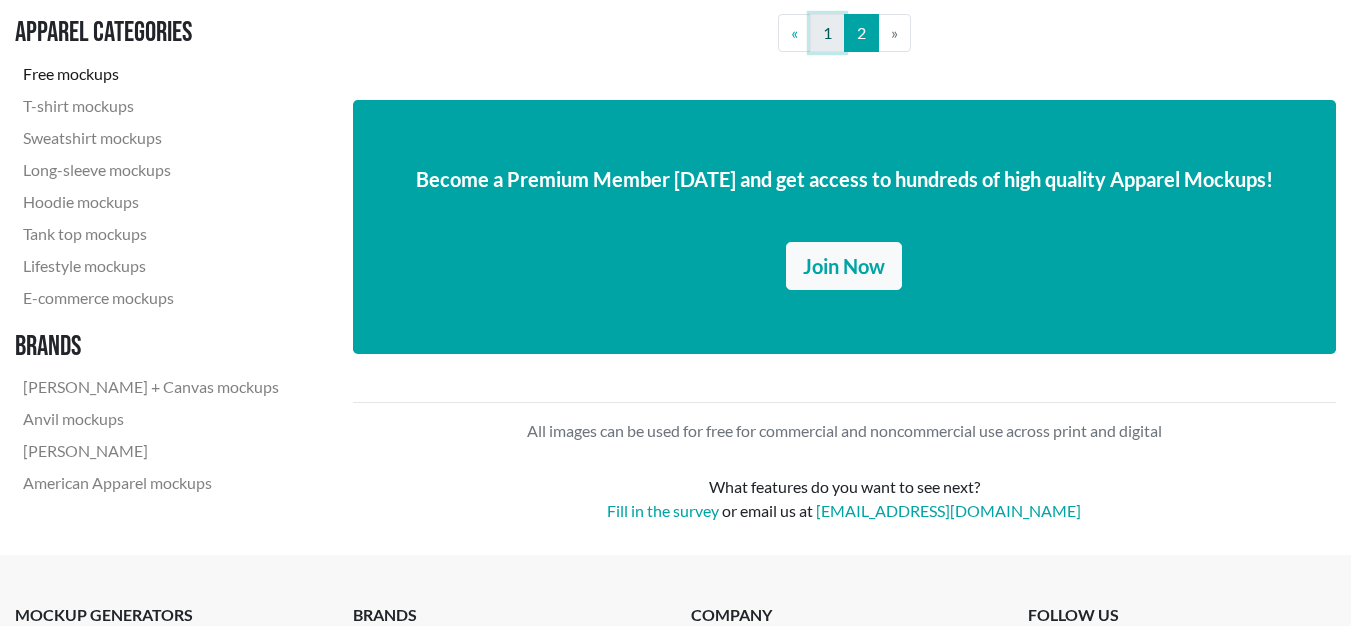 click on "1" at bounding box center [827, 33] 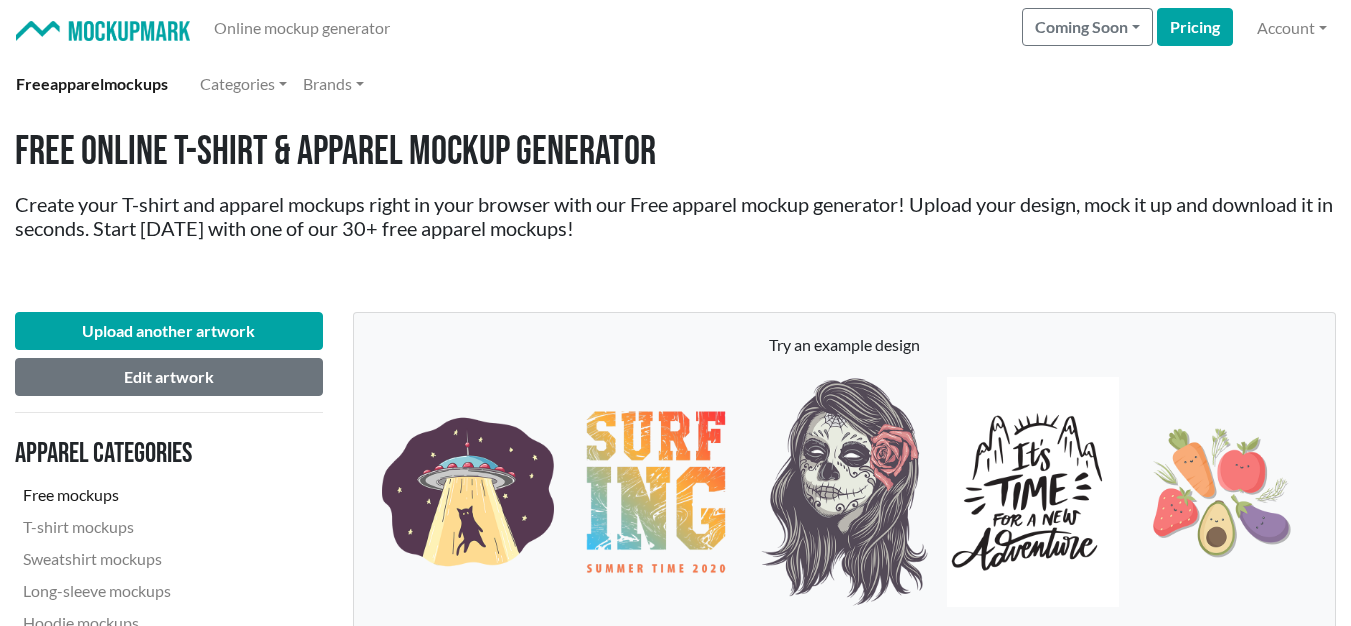 scroll, scrollTop: 1200, scrollLeft: 0, axis: vertical 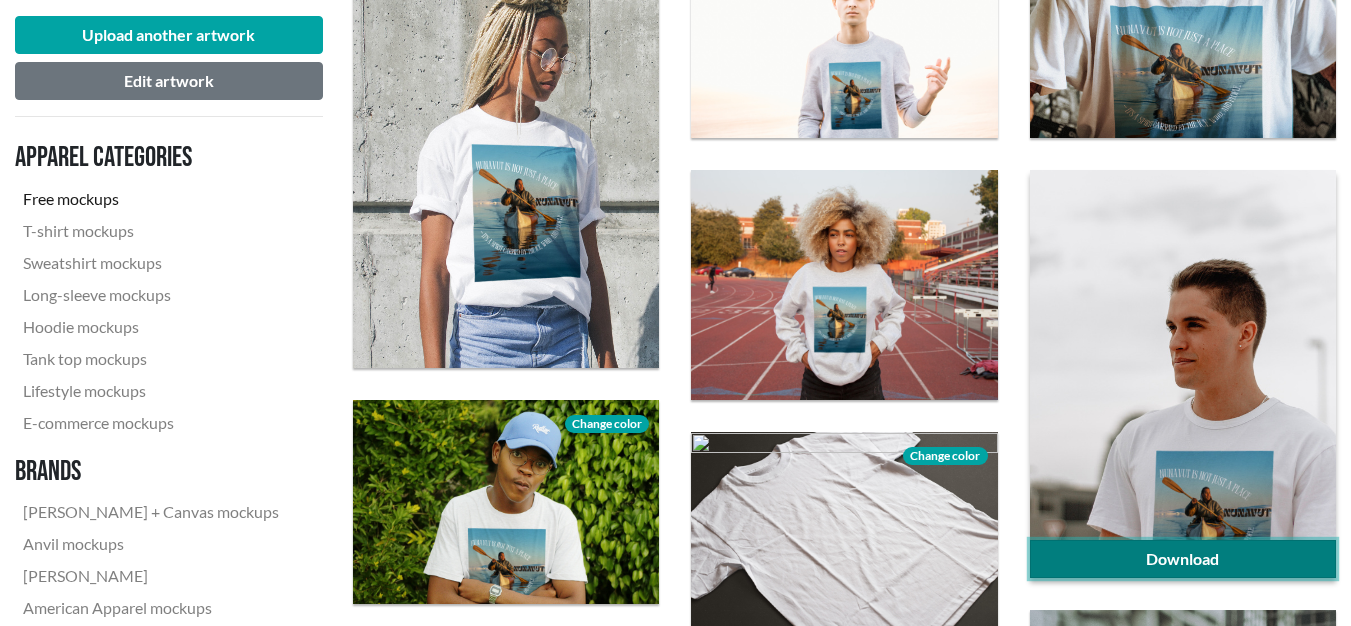 click on "Download" 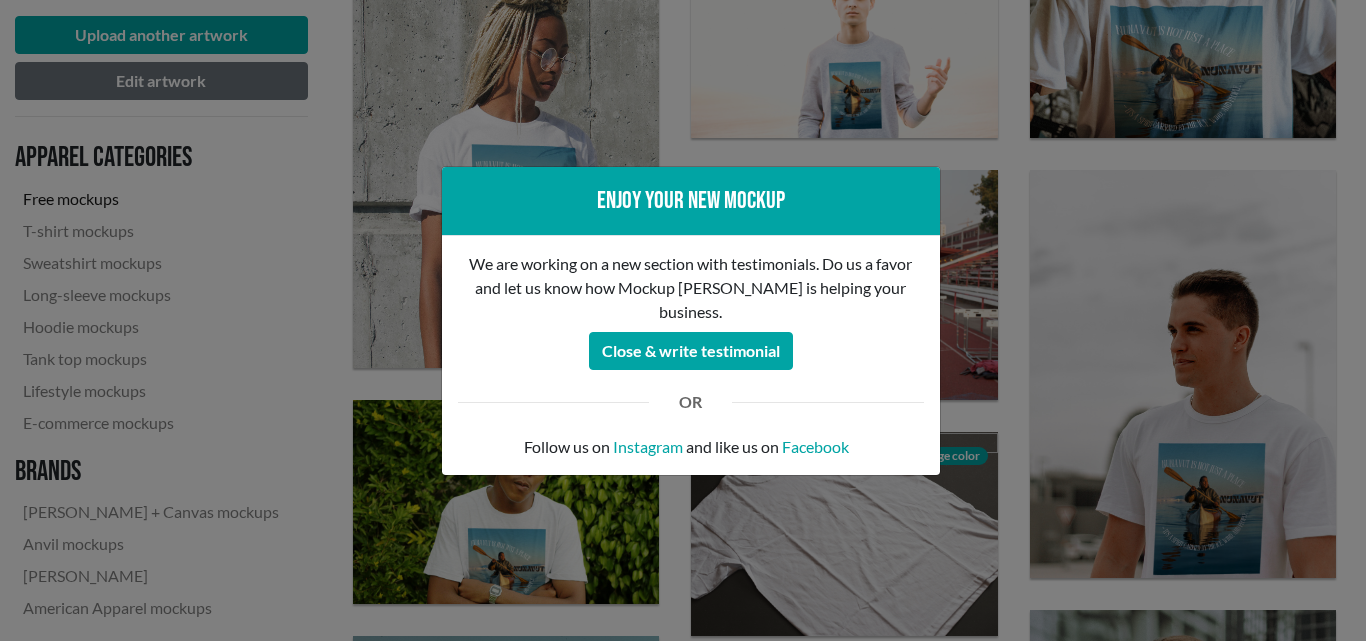 click on "Enjoy your new mockup We are working on a new section with testimonials. Do us a favor and let us know how Mockup [PERSON_NAME] is helping your business. Close & write testimonial OR Follow us on   Instagram   and like us on   Facebook" at bounding box center [683, 320] 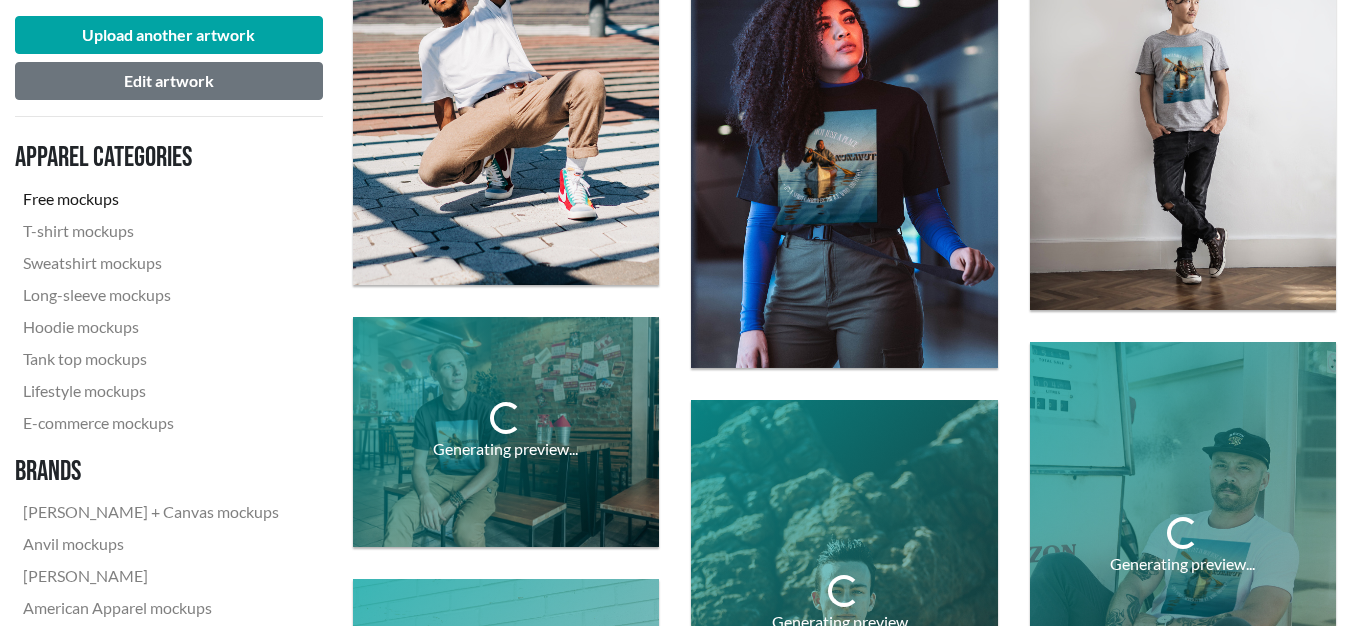 scroll, scrollTop: 1200, scrollLeft: 0, axis: vertical 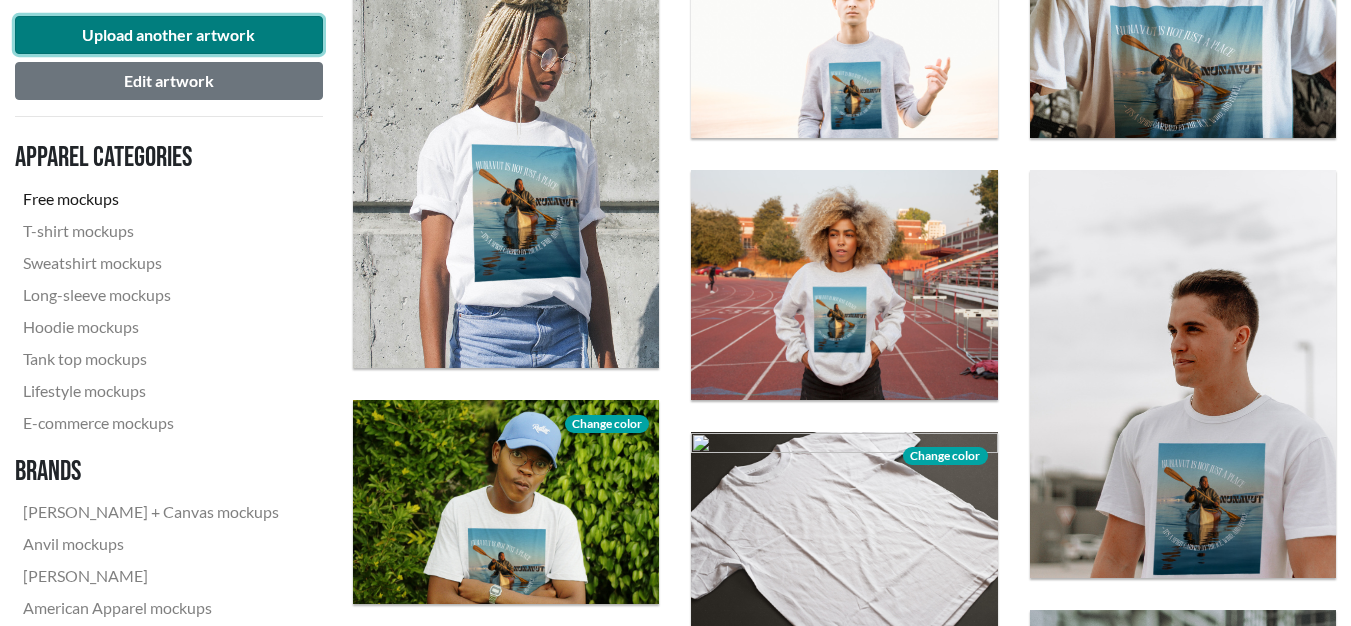 click on "Upload another artwork" at bounding box center (169, 35) 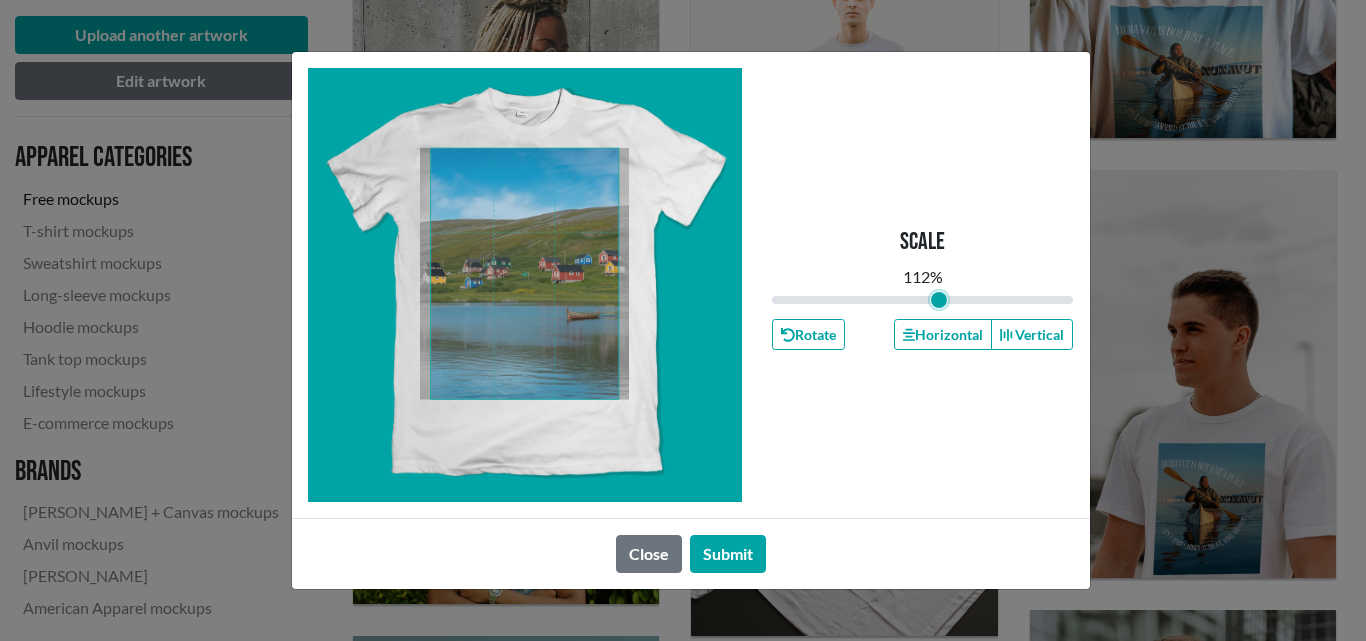 type on "1.12" 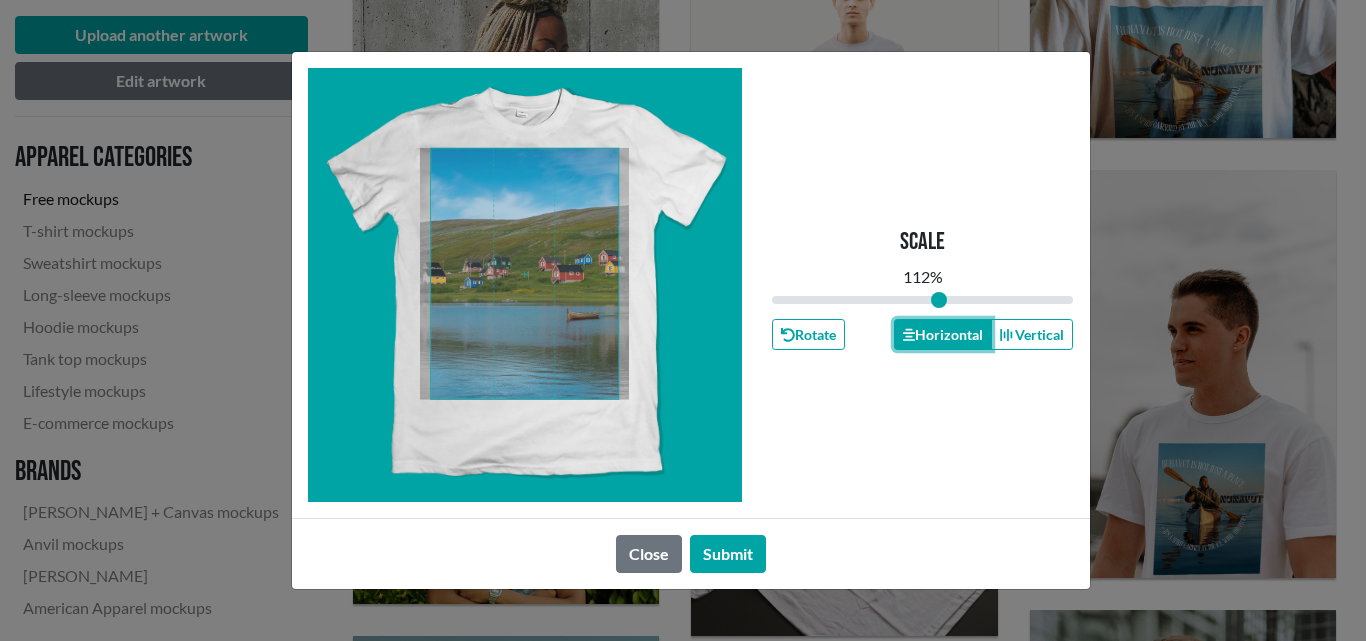 click on "Horizontal" at bounding box center (943, 334) 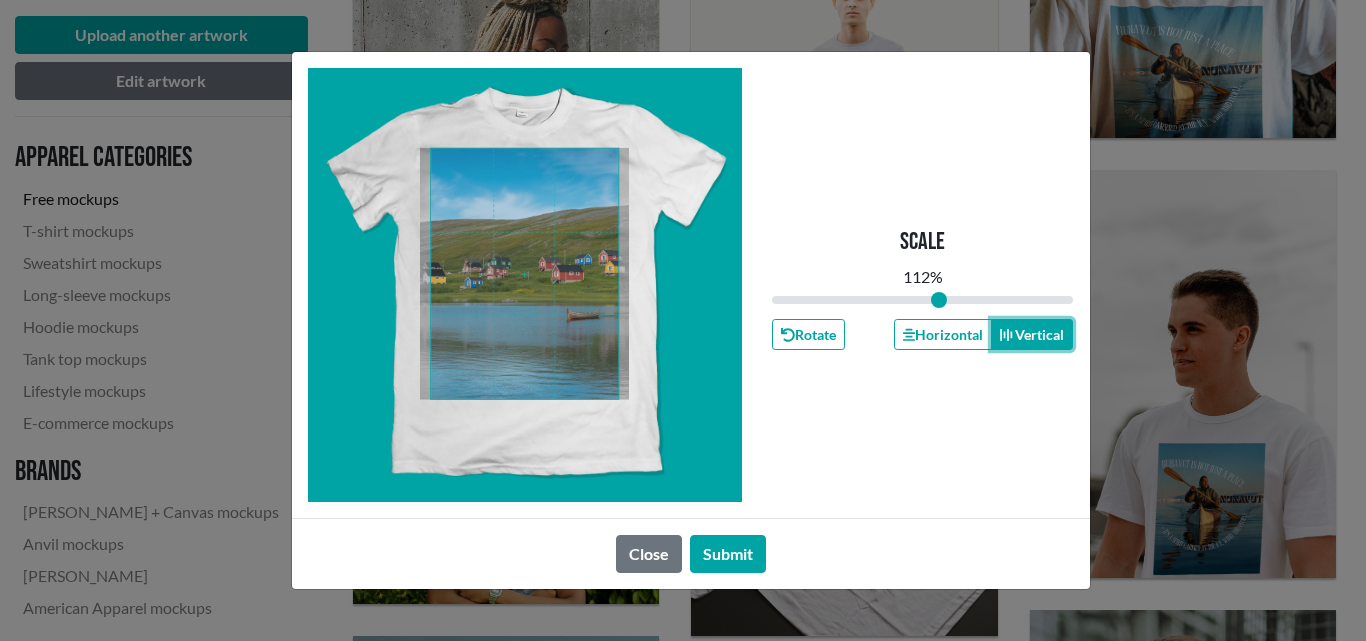 click on "Vertical" at bounding box center (1032, 334) 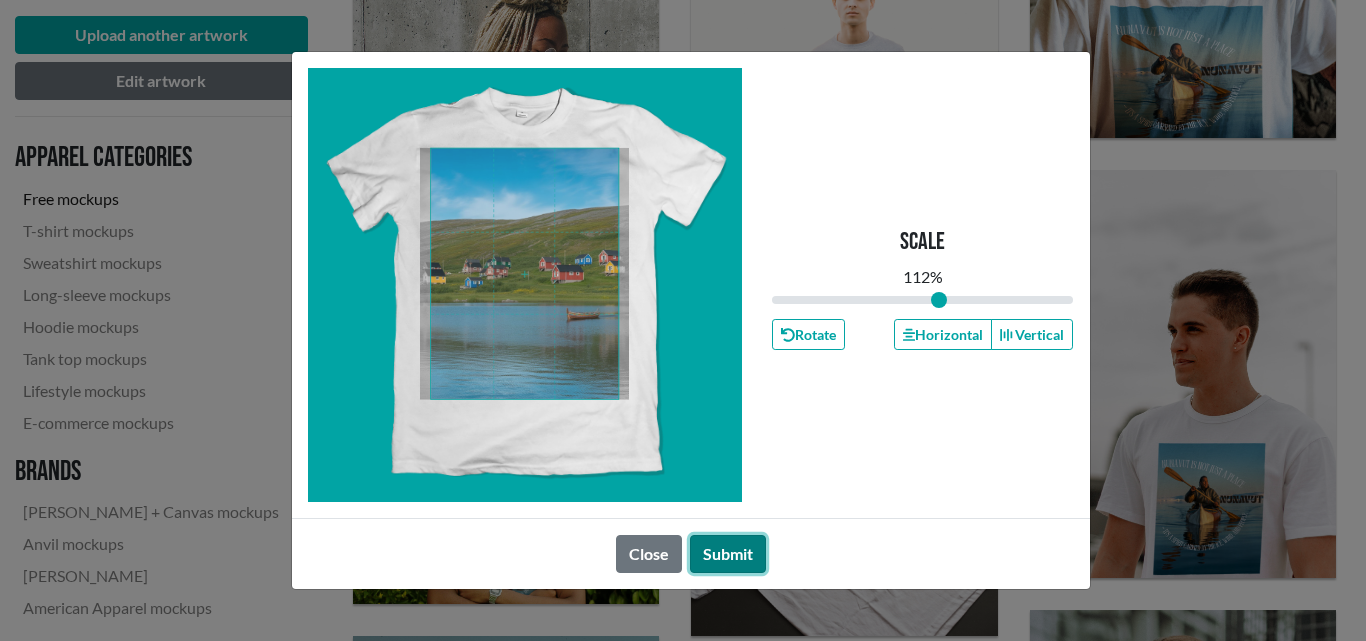 click on "Submit" at bounding box center [728, 554] 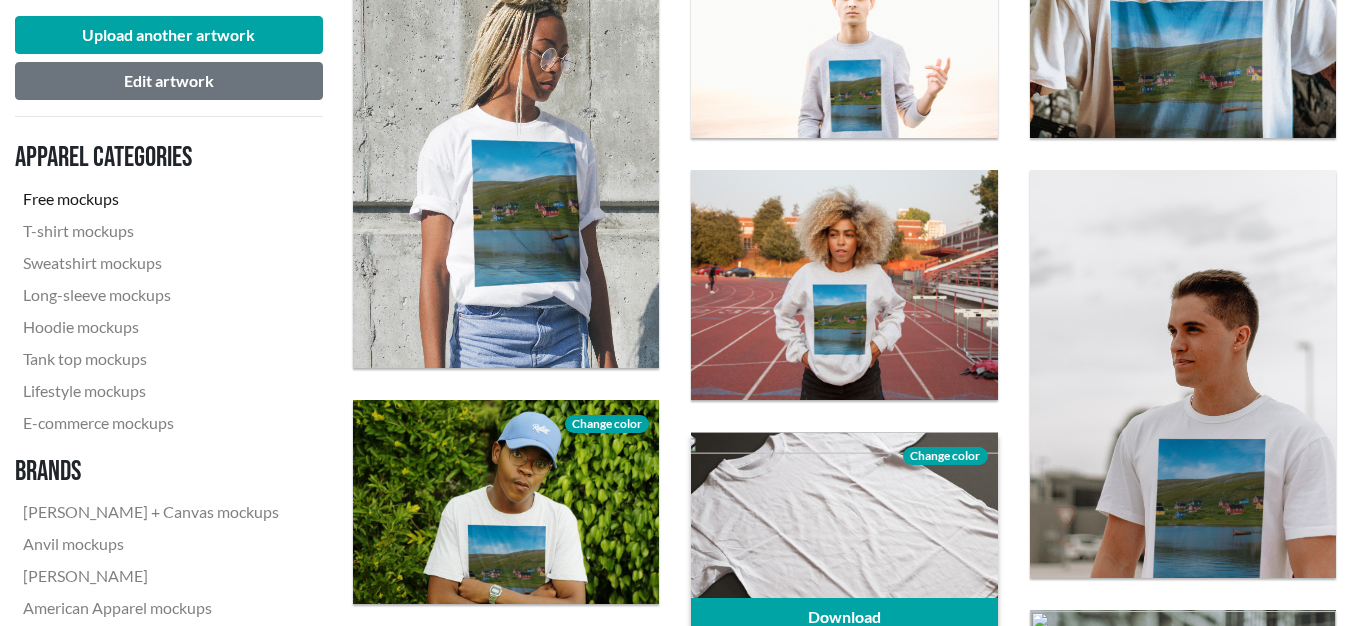 click on "Change color" at bounding box center [945, 456] 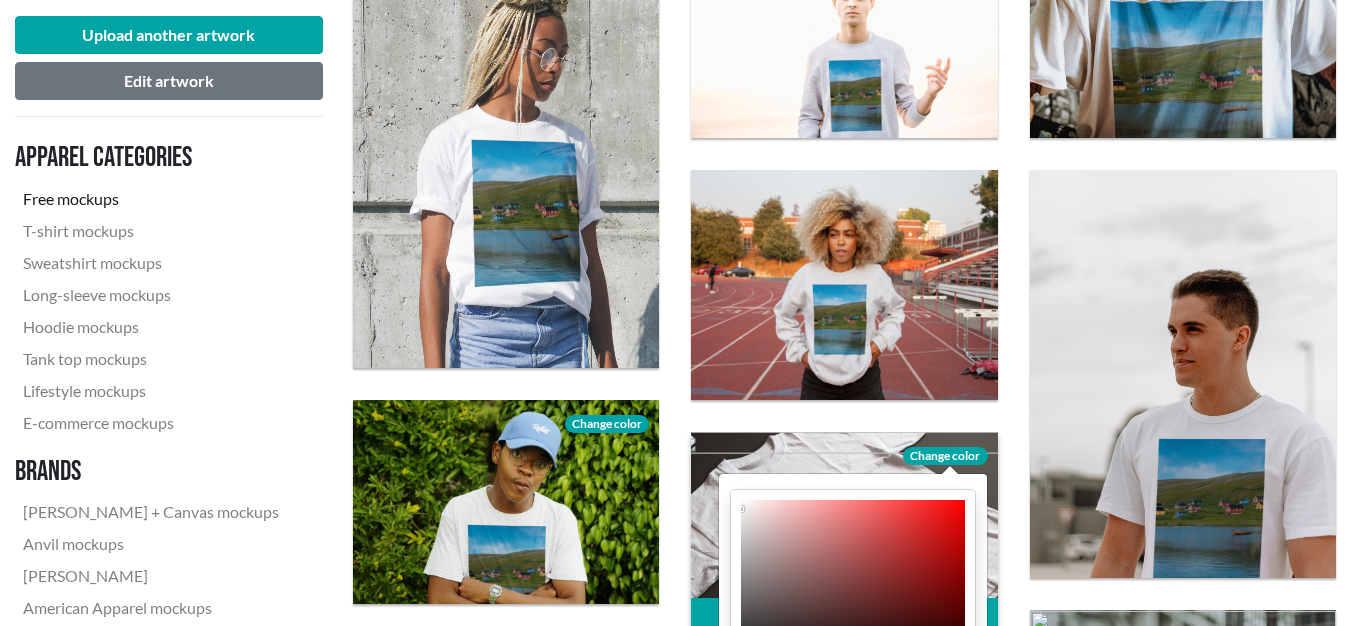 scroll, scrollTop: 1800, scrollLeft: 0, axis: vertical 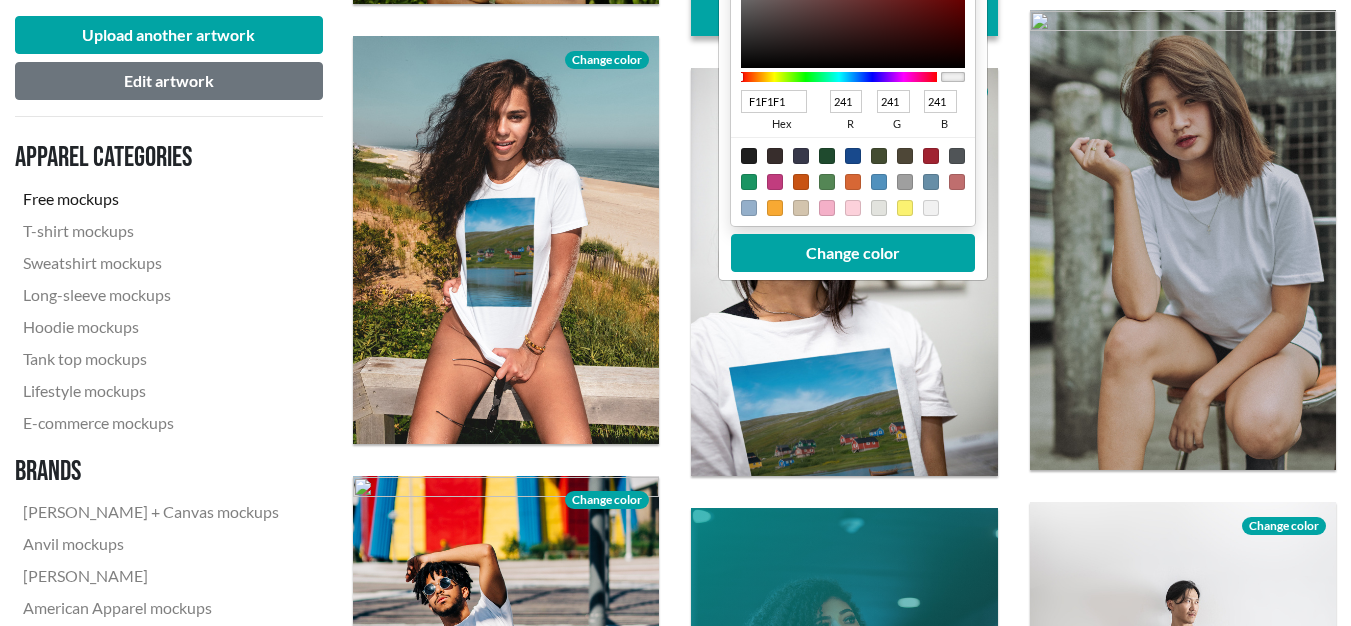 click at bounding box center [749, 156] 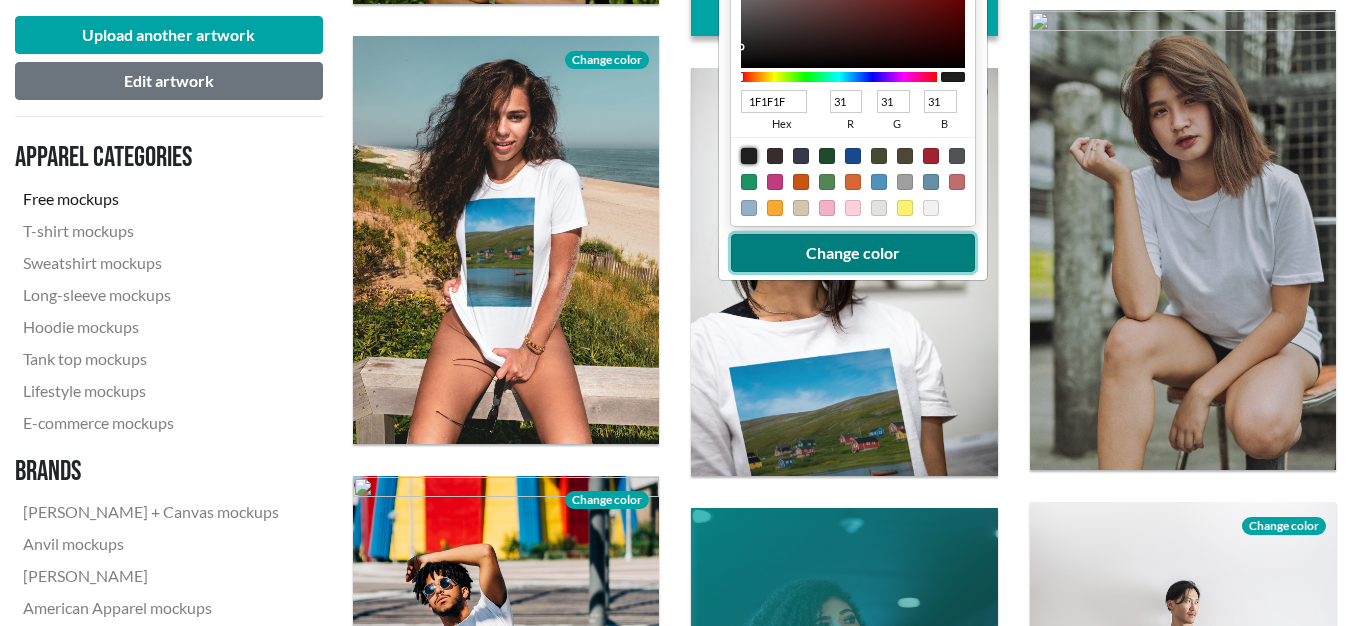 click on "Change color" at bounding box center (853, 253) 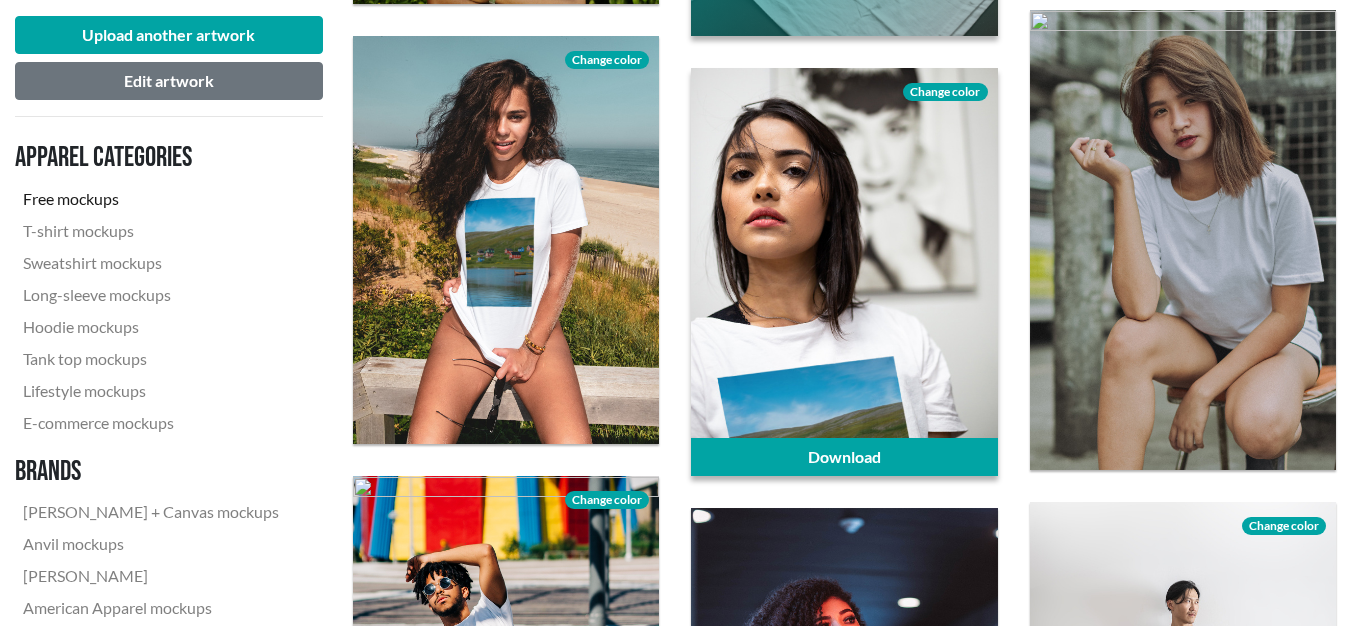 scroll, scrollTop: 1200, scrollLeft: 0, axis: vertical 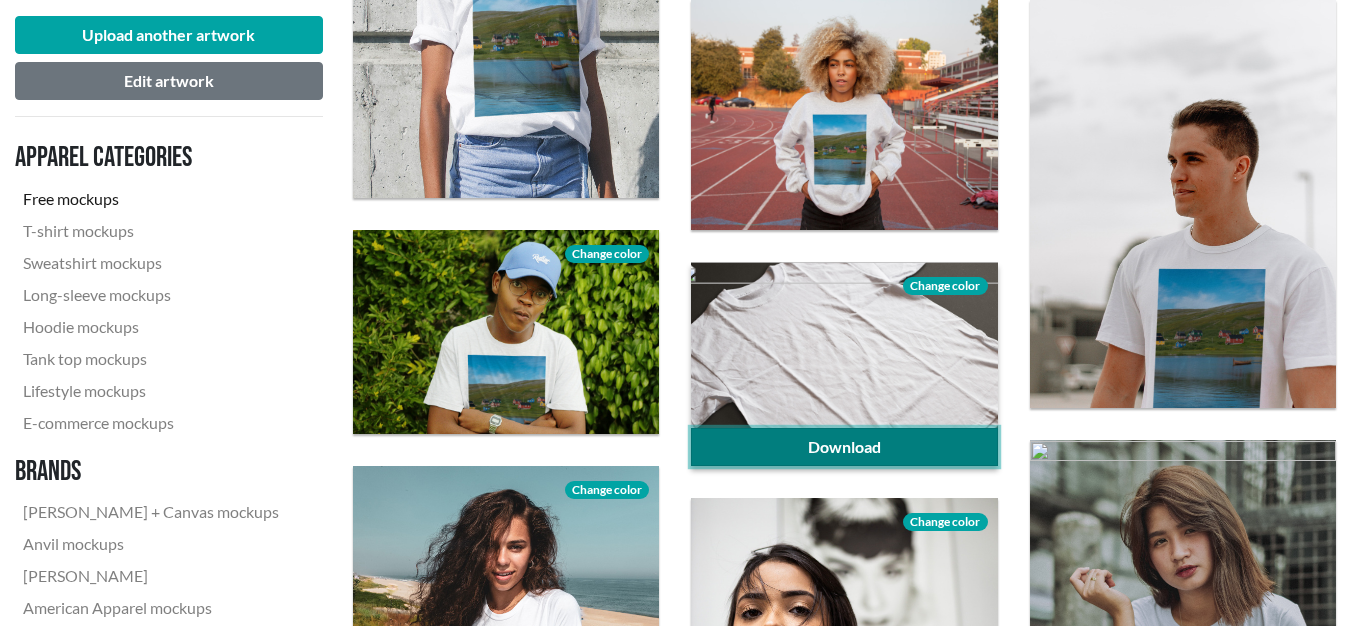 click on "Download" 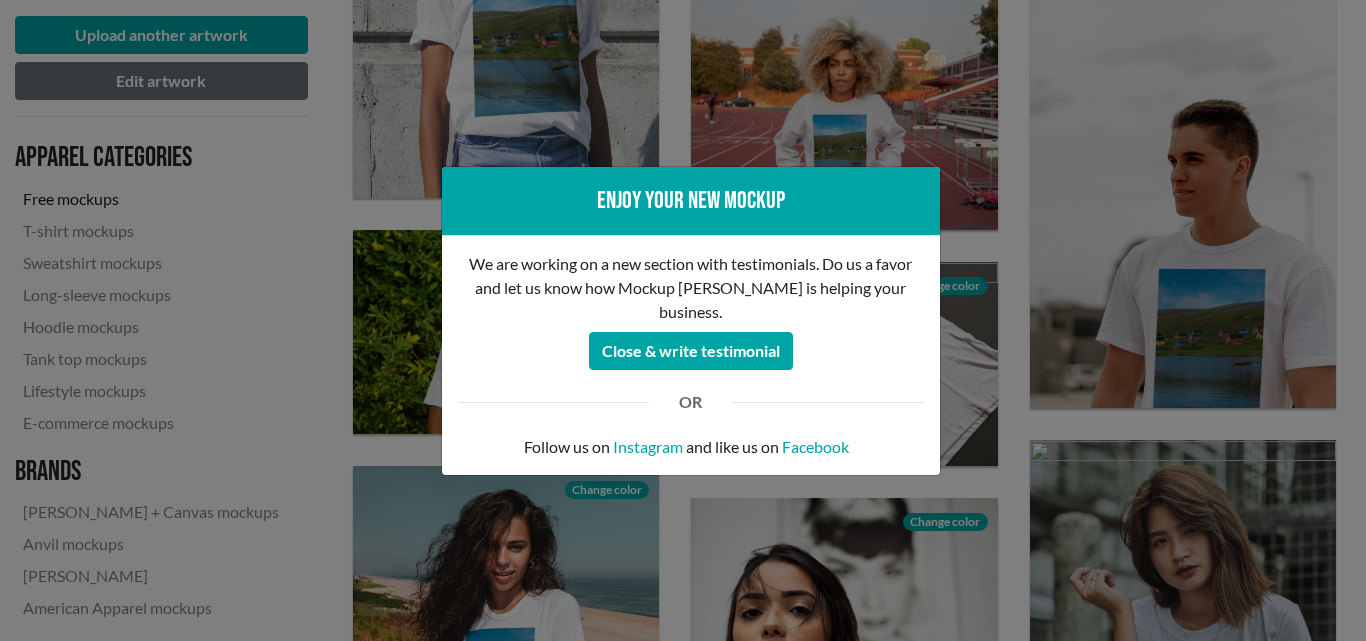 click on "Enjoy your new mockup We are working on a new section with testimonials. Do us a favor and let us know how Mockup [PERSON_NAME] is helping your business. Close & write testimonial OR Follow us on   Instagram   and like us on   Facebook" at bounding box center (683, 320) 